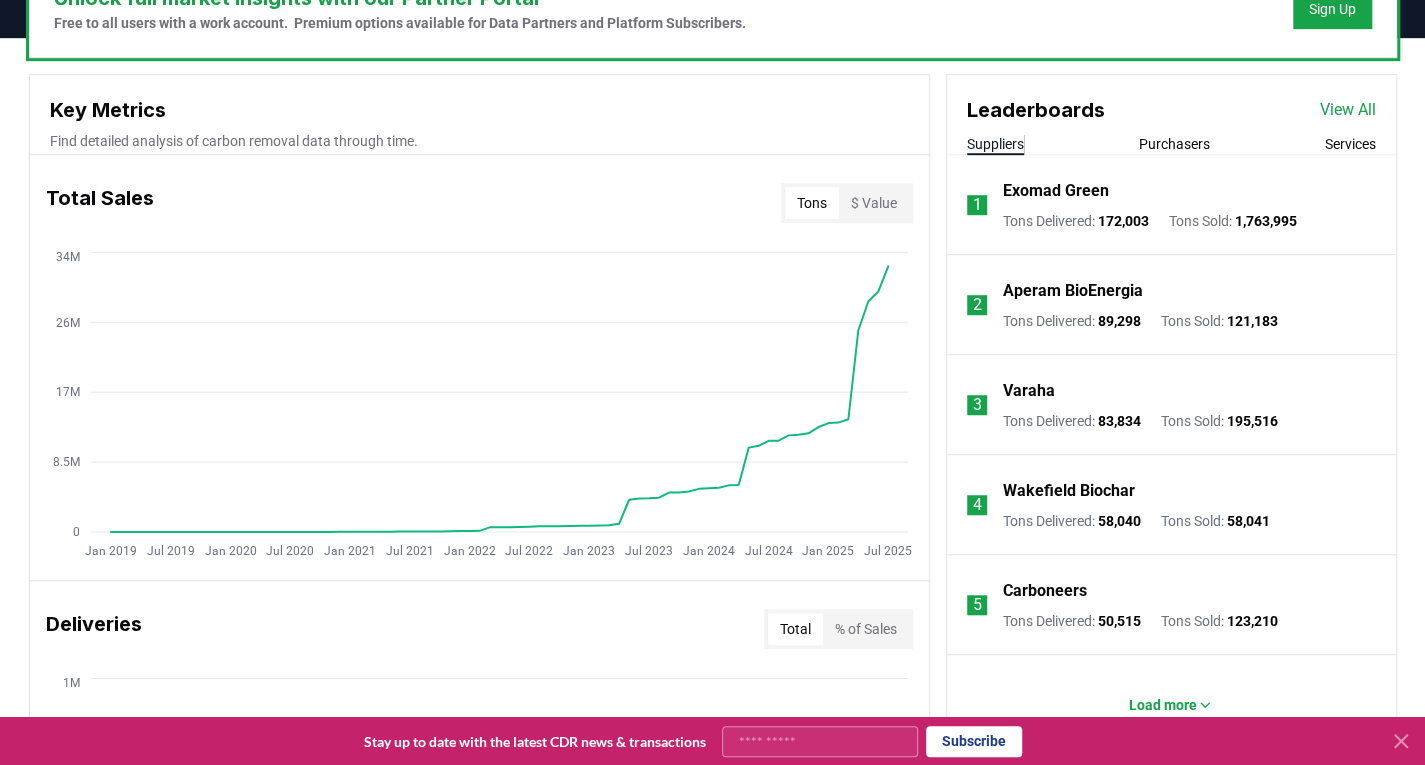 scroll, scrollTop: 500, scrollLeft: 0, axis: vertical 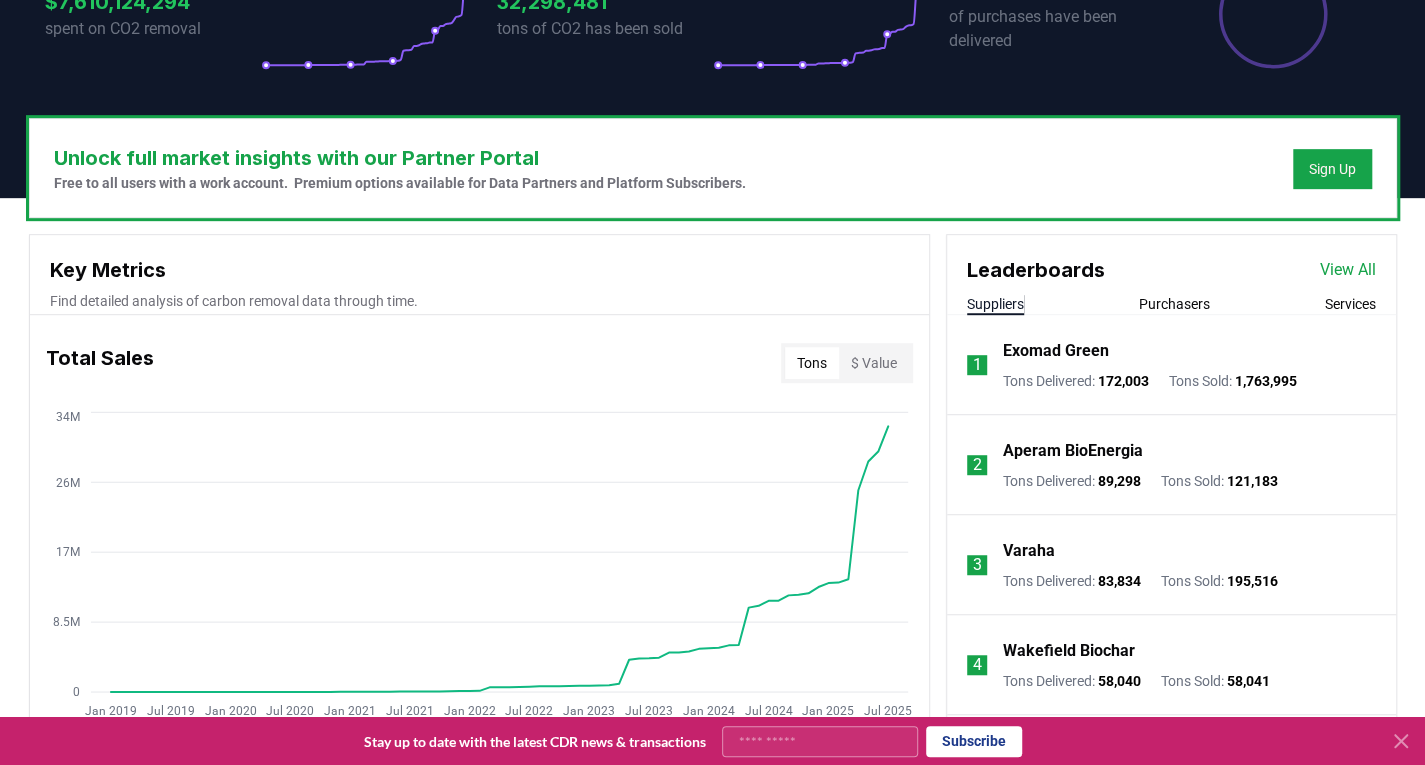 click on "Purchasers" at bounding box center [1174, 304] 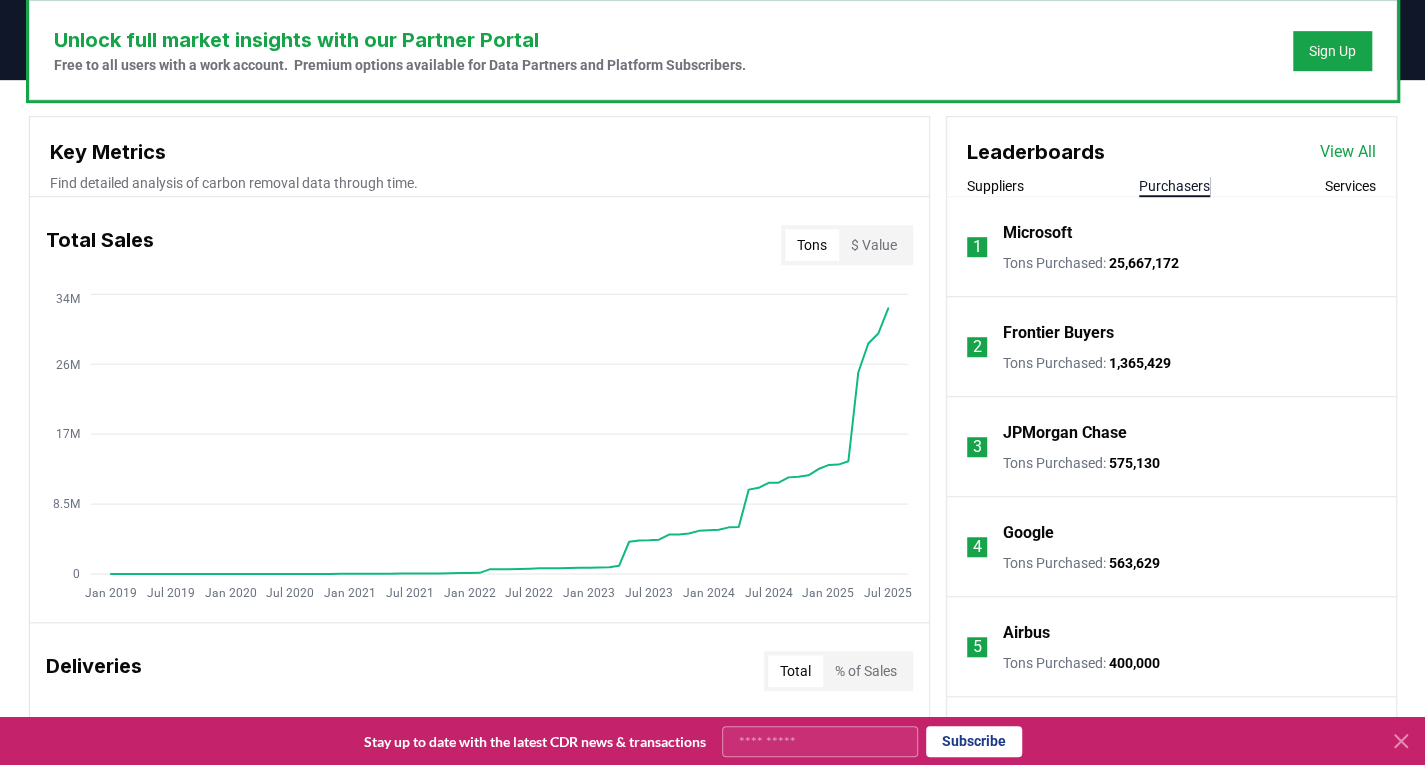 scroll, scrollTop: 700, scrollLeft: 0, axis: vertical 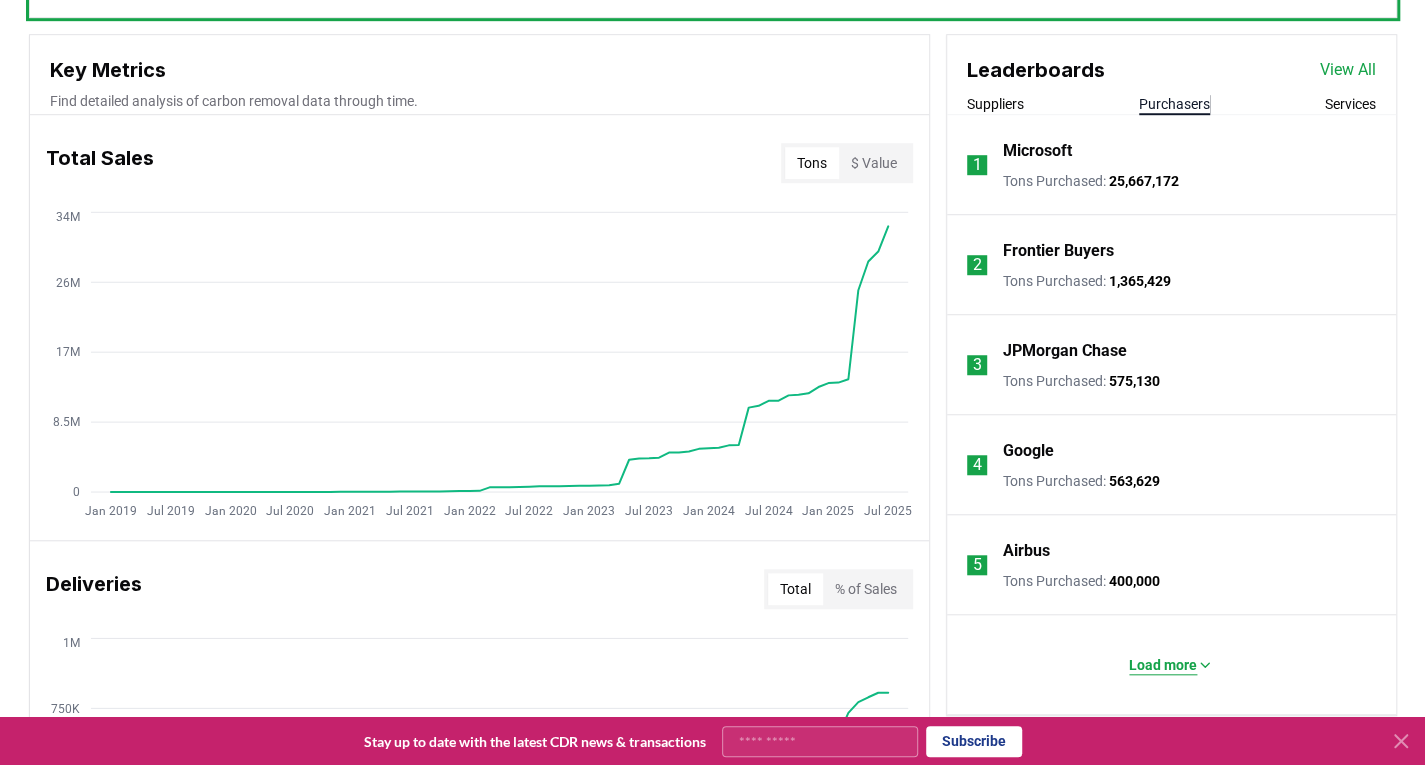 click on "Load more" at bounding box center (1171, 665) 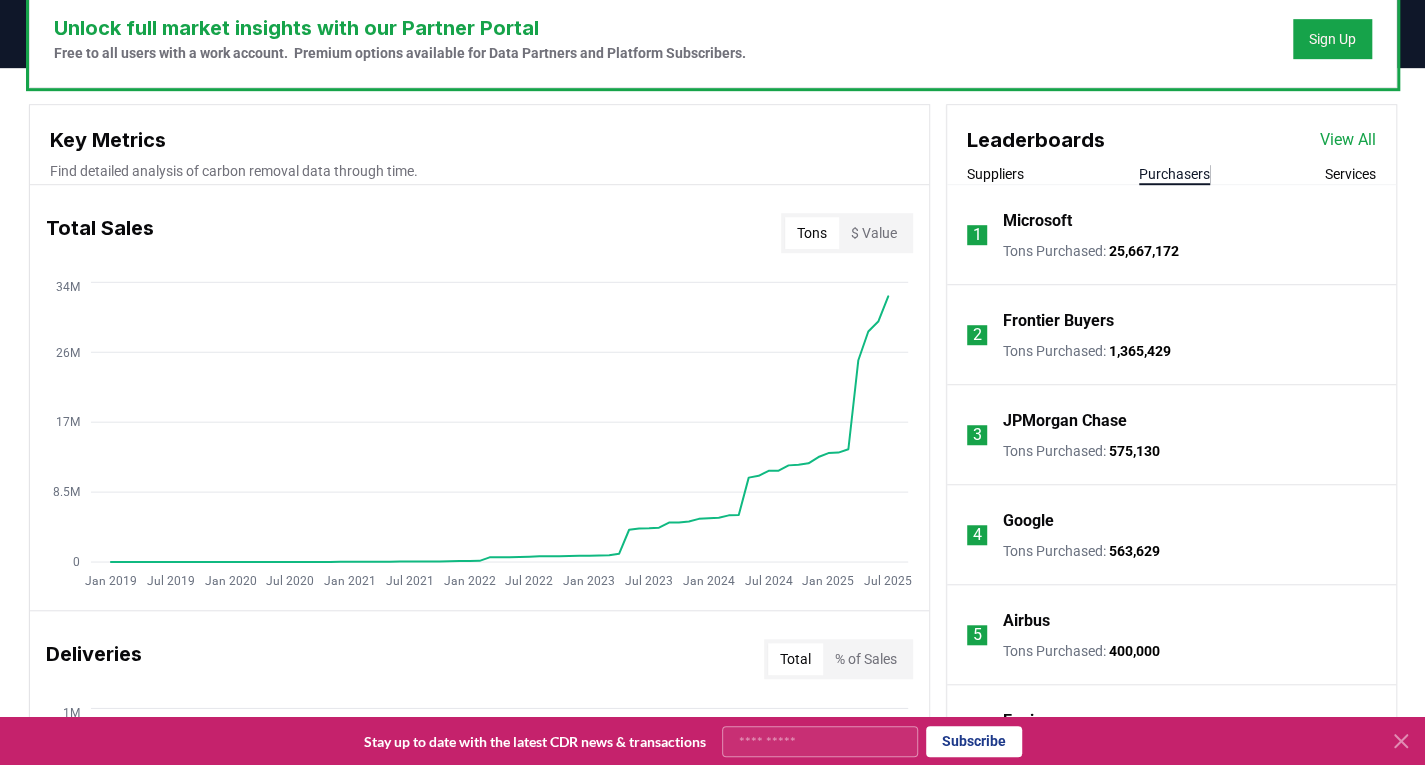 scroll, scrollTop: 600, scrollLeft: 0, axis: vertical 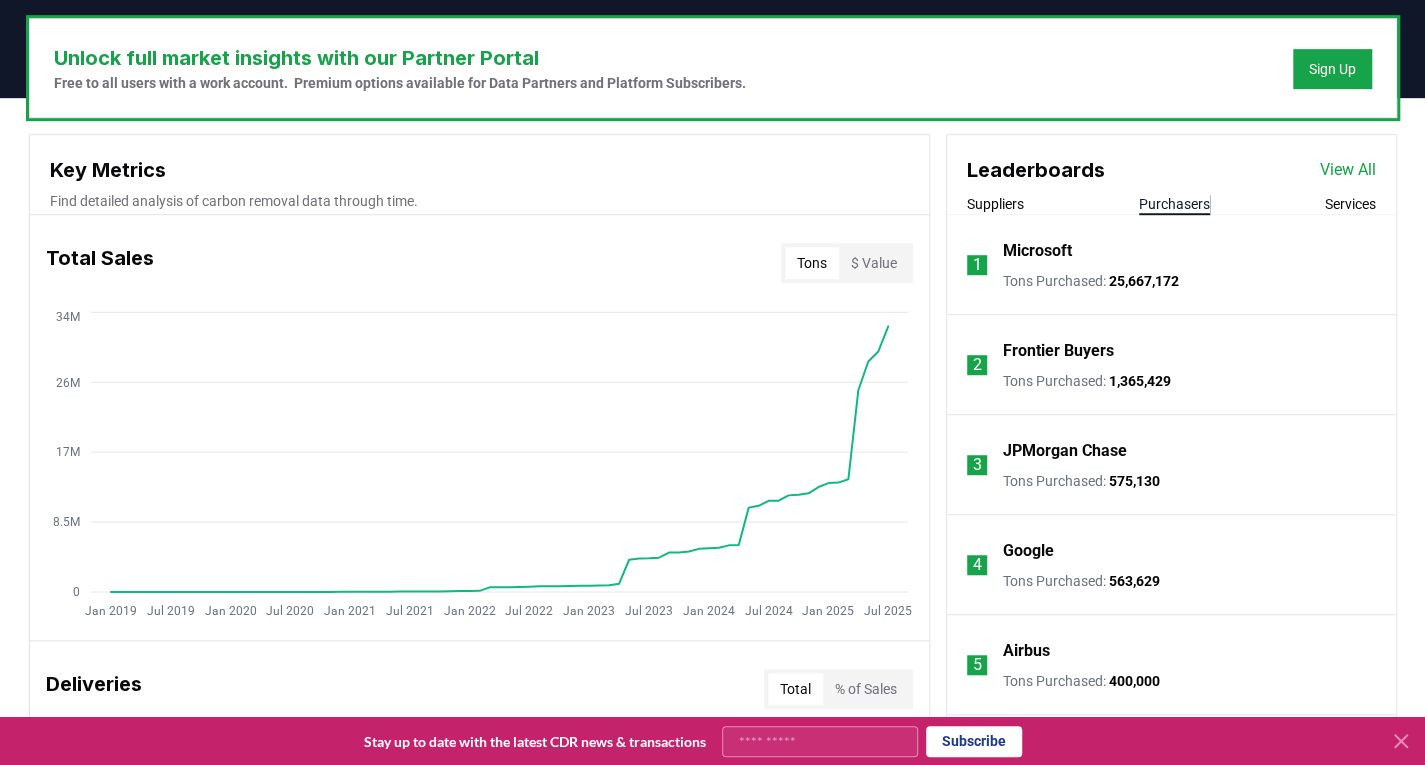 click on "1 Microsoft Tons Purchased :   25,667,172" at bounding box center [1171, 265] 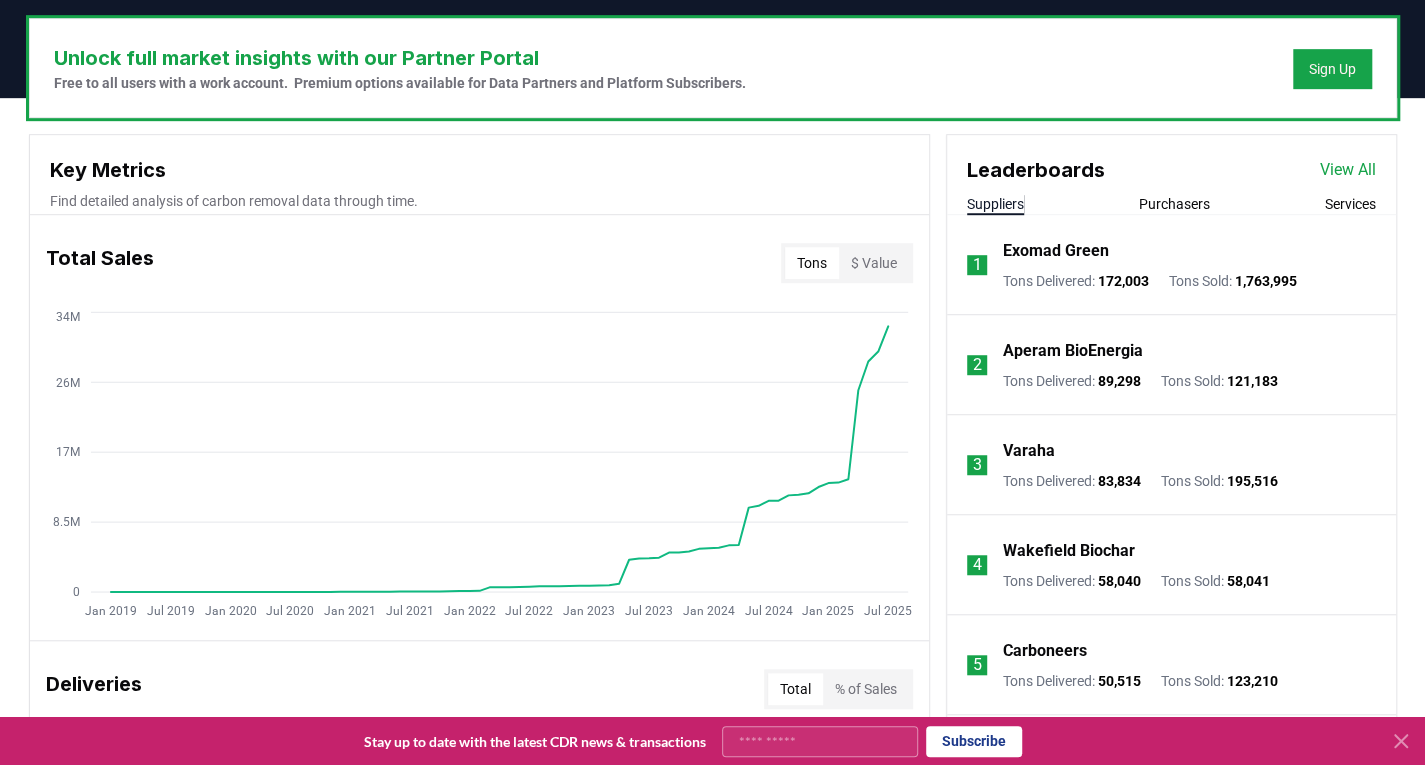 click on "Suppliers" at bounding box center [995, 204] 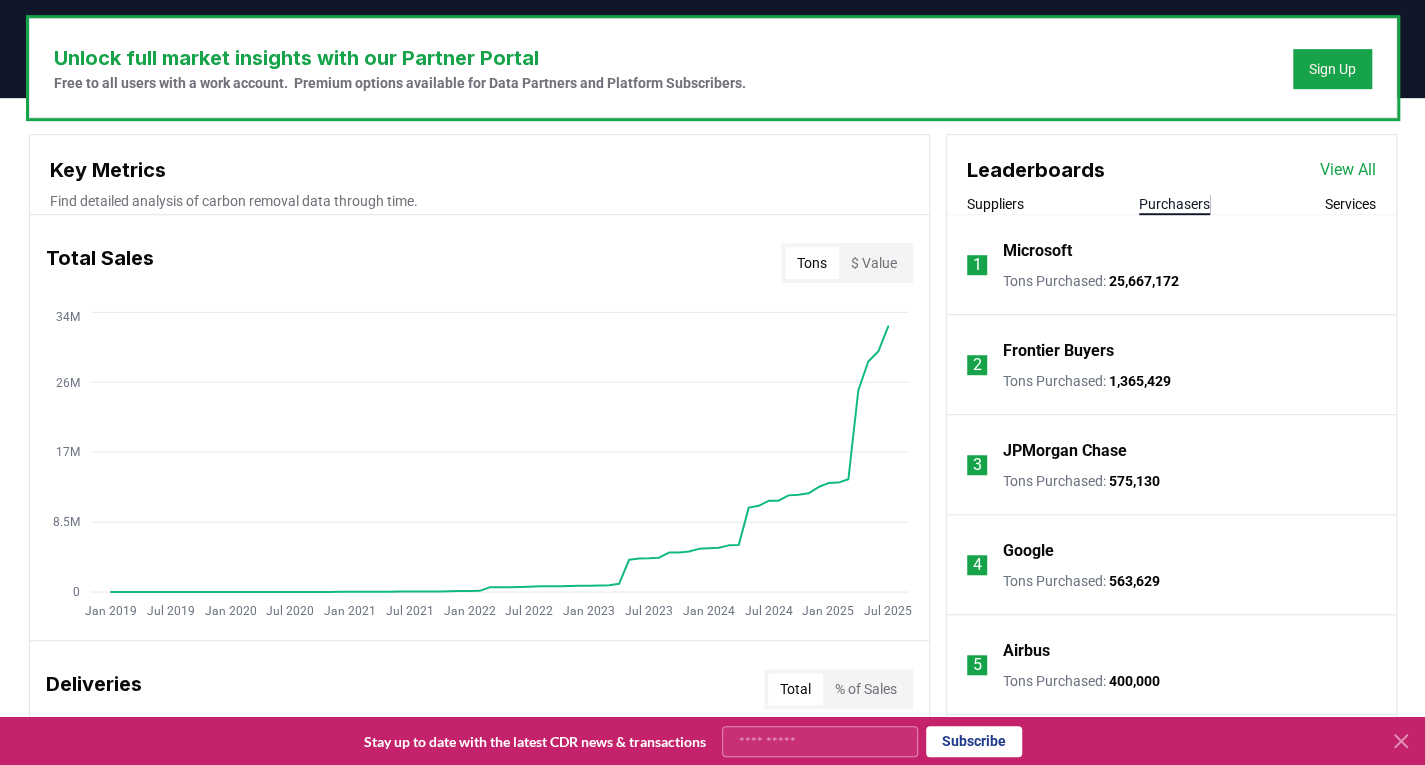 click on "Purchasers" at bounding box center (1174, 204) 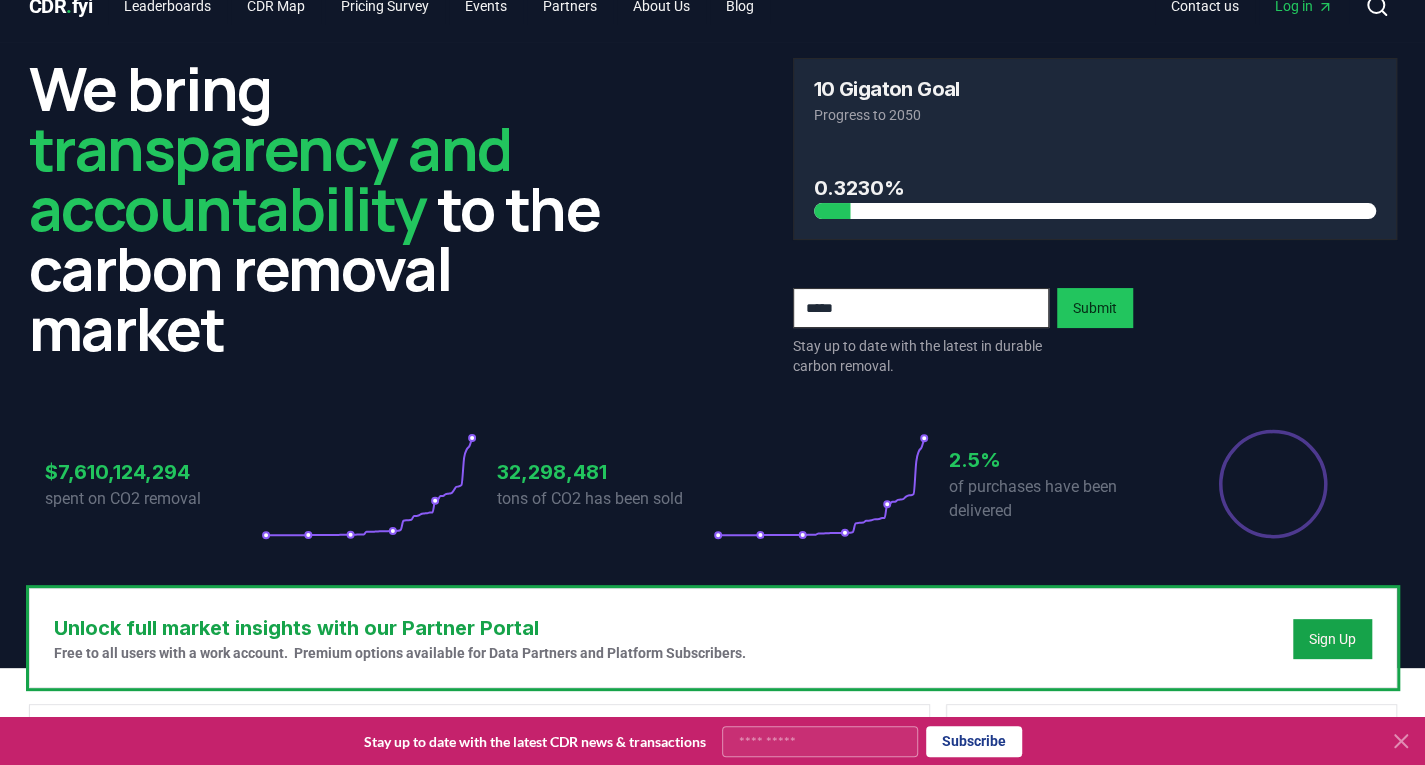 scroll, scrollTop: 0, scrollLeft: 0, axis: both 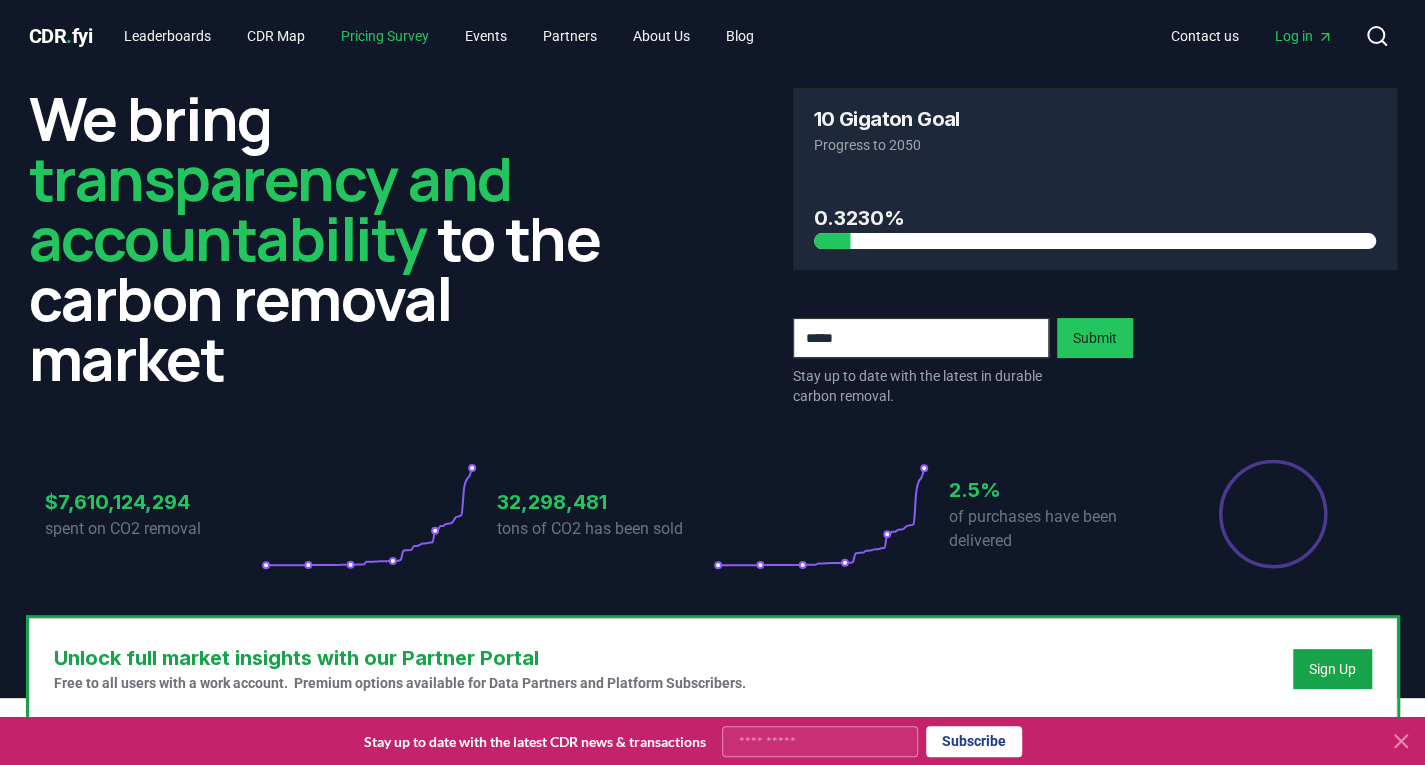 click on "Pricing Survey" at bounding box center [385, 36] 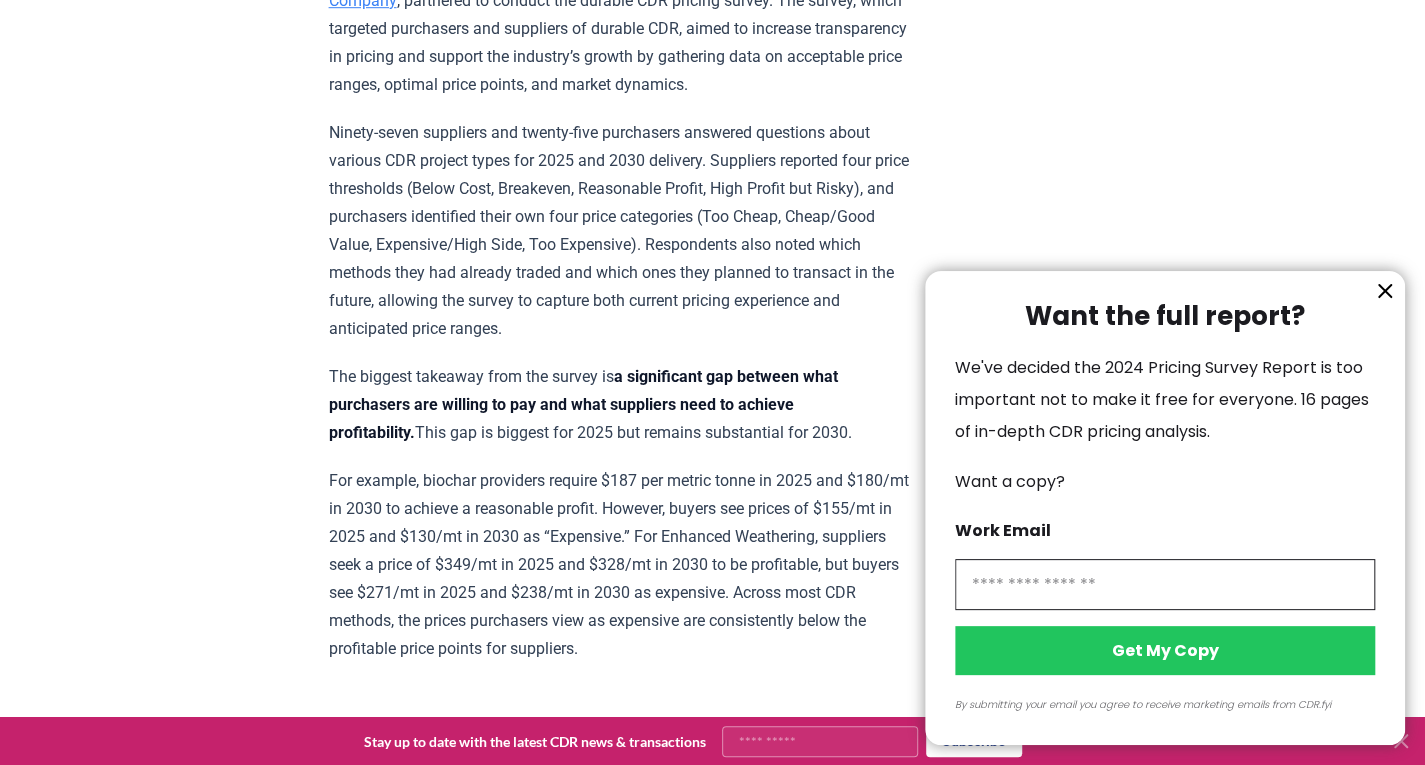 scroll, scrollTop: 900, scrollLeft: 0, axis: vertical 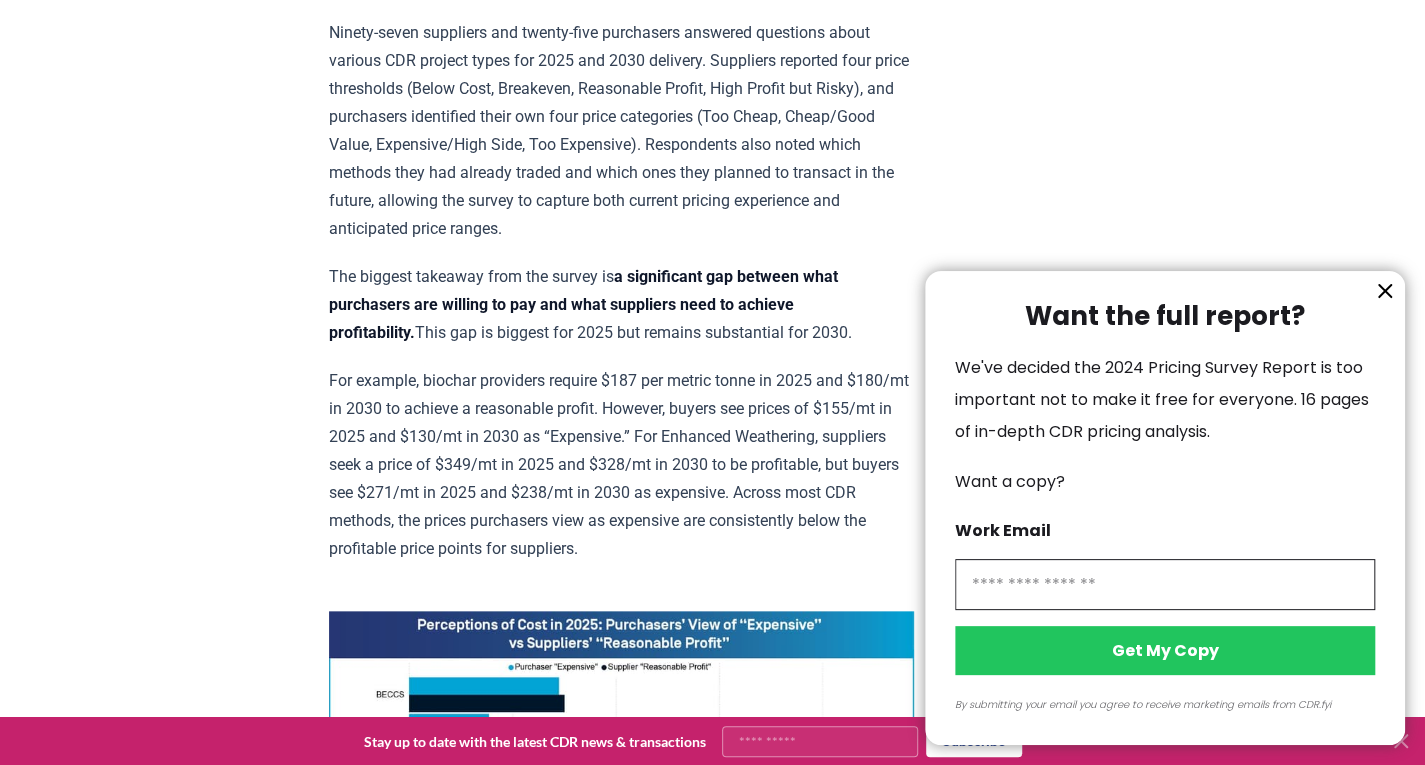 click at bounding box center (1385, 291) 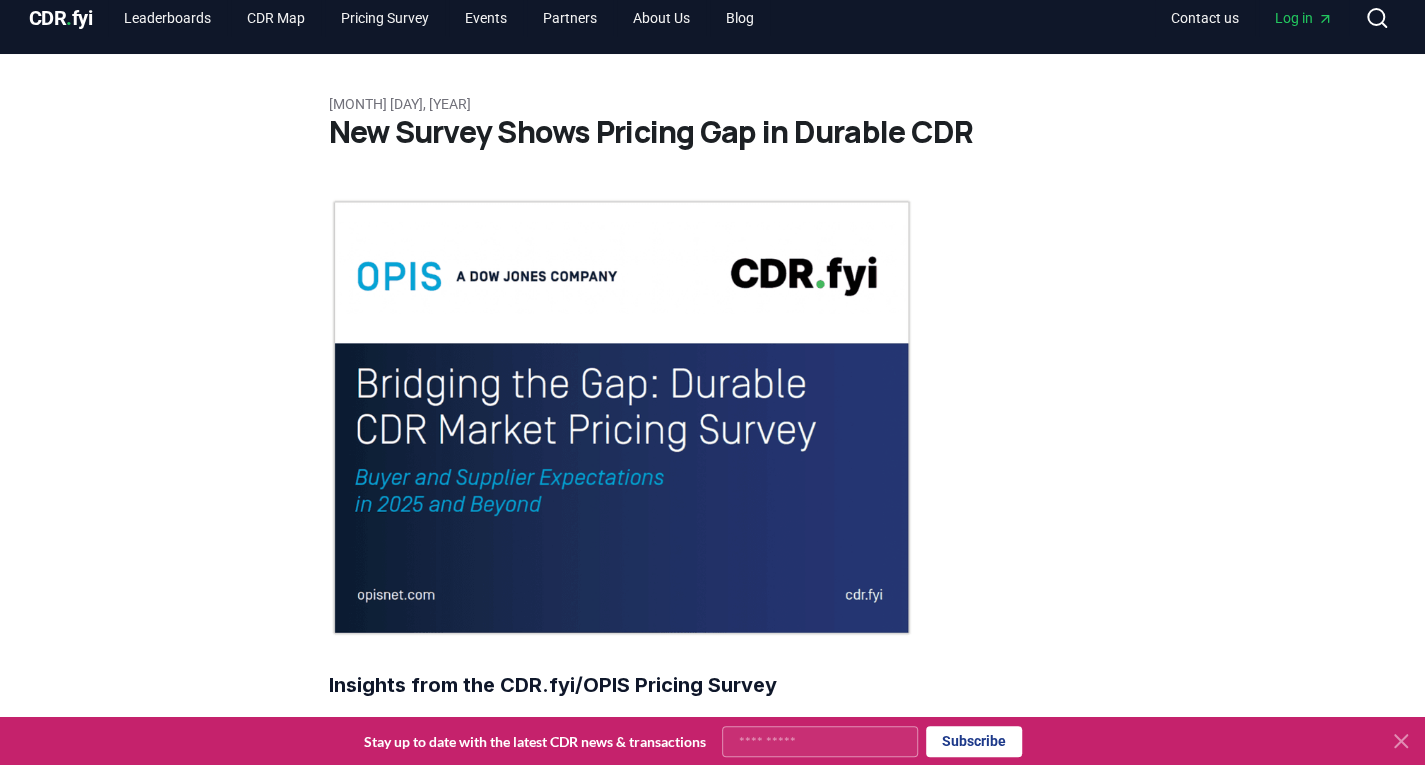 scroll, scrollTop: 0, scrollLeft: 0, axis: both 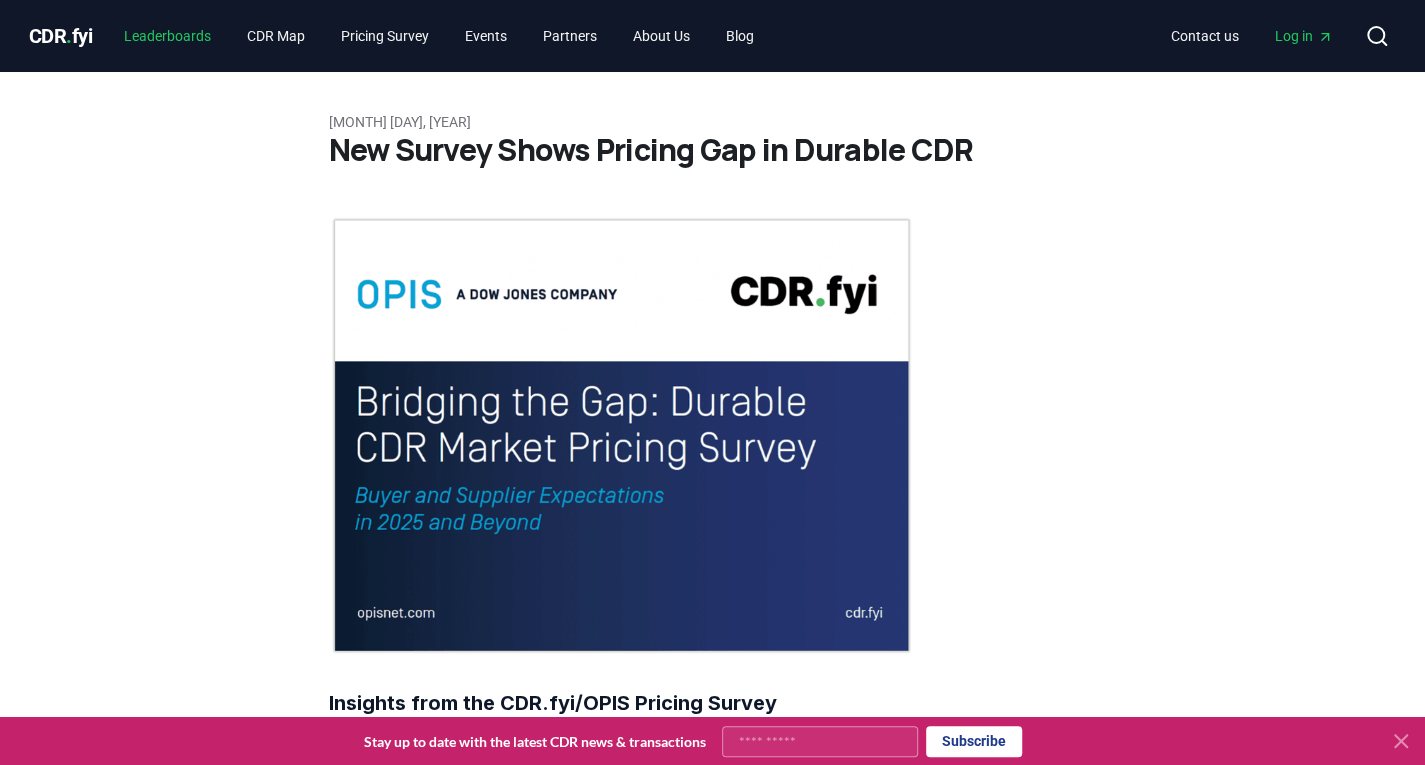 click on "Leaderboards" at bounding box center (167, 36) 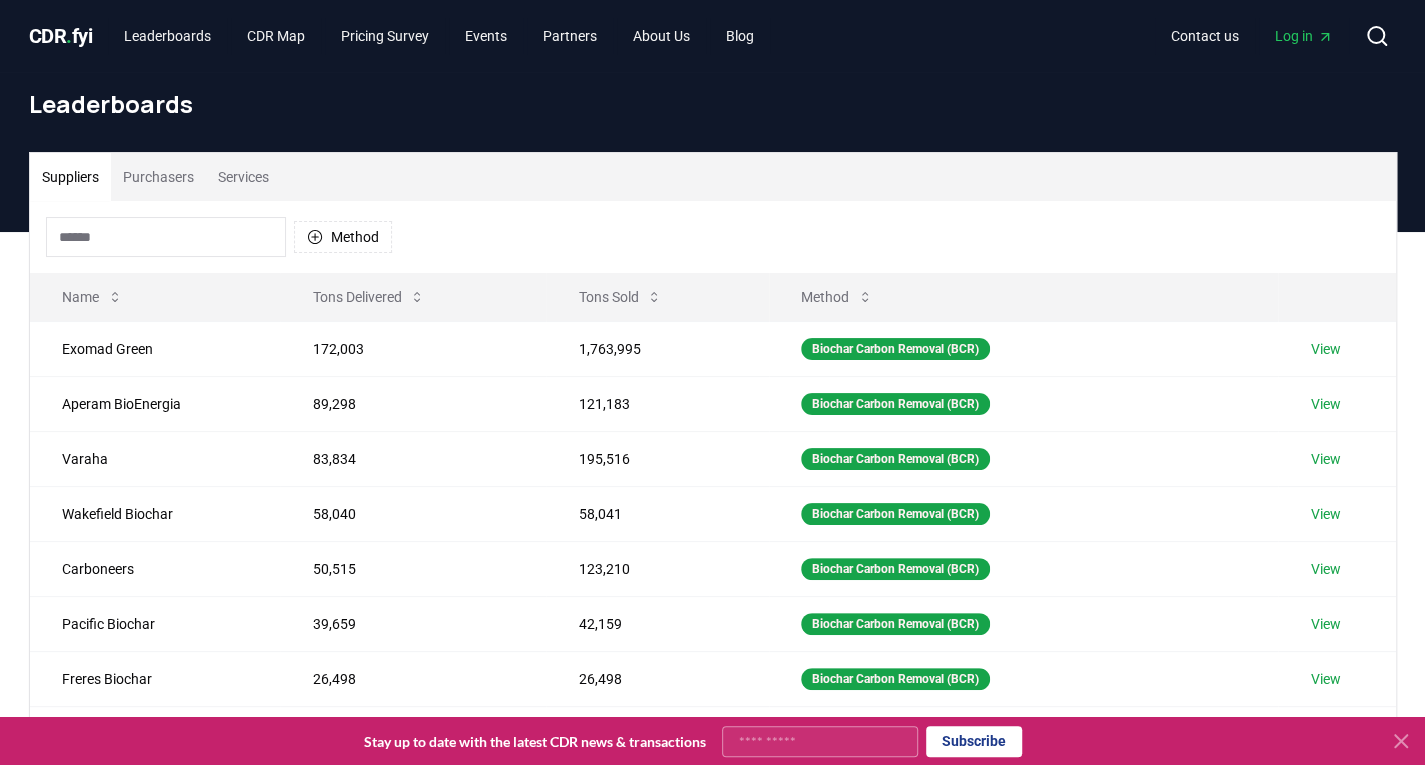 click on "CDR . fyi" at bounding box center (61, 36) 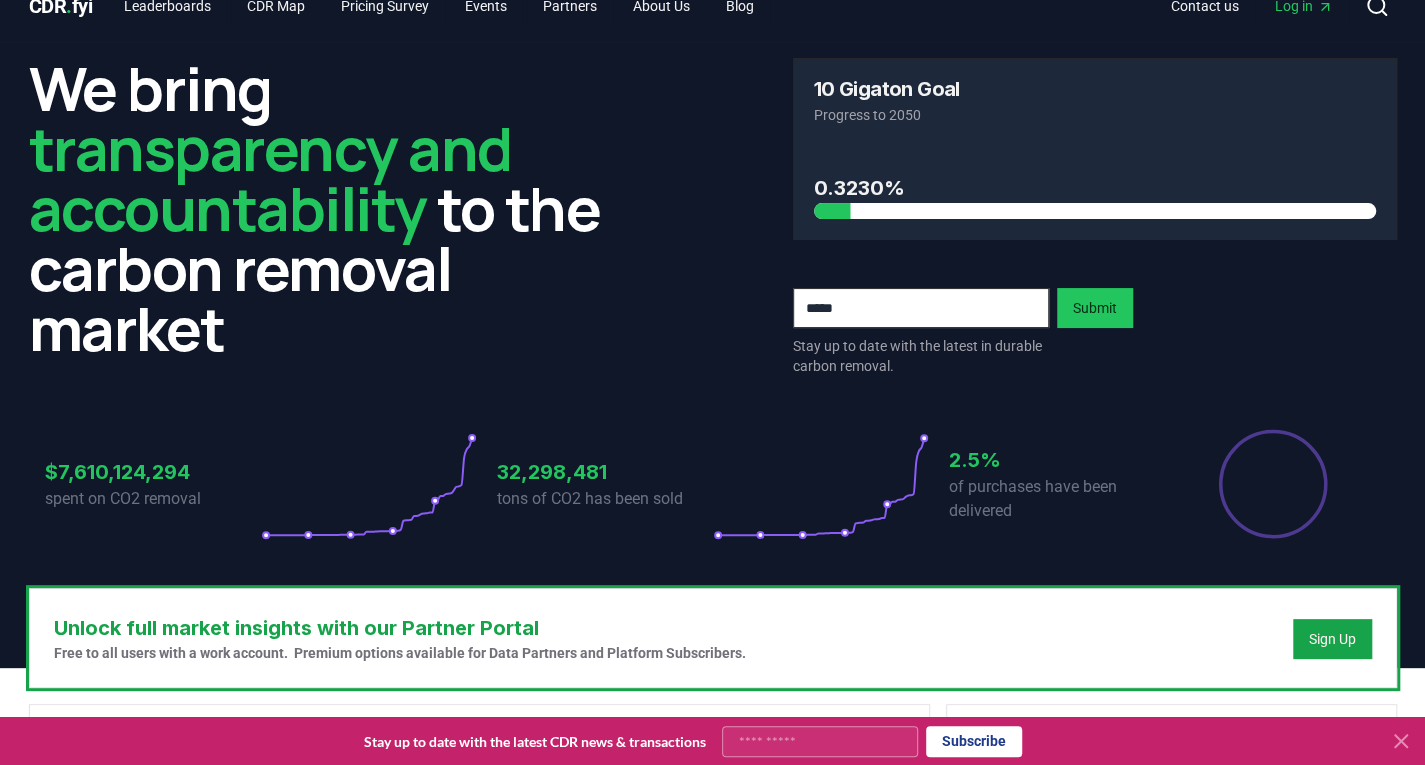 scroll, scrollTop: 0, scrollLeft: 0, axis: both 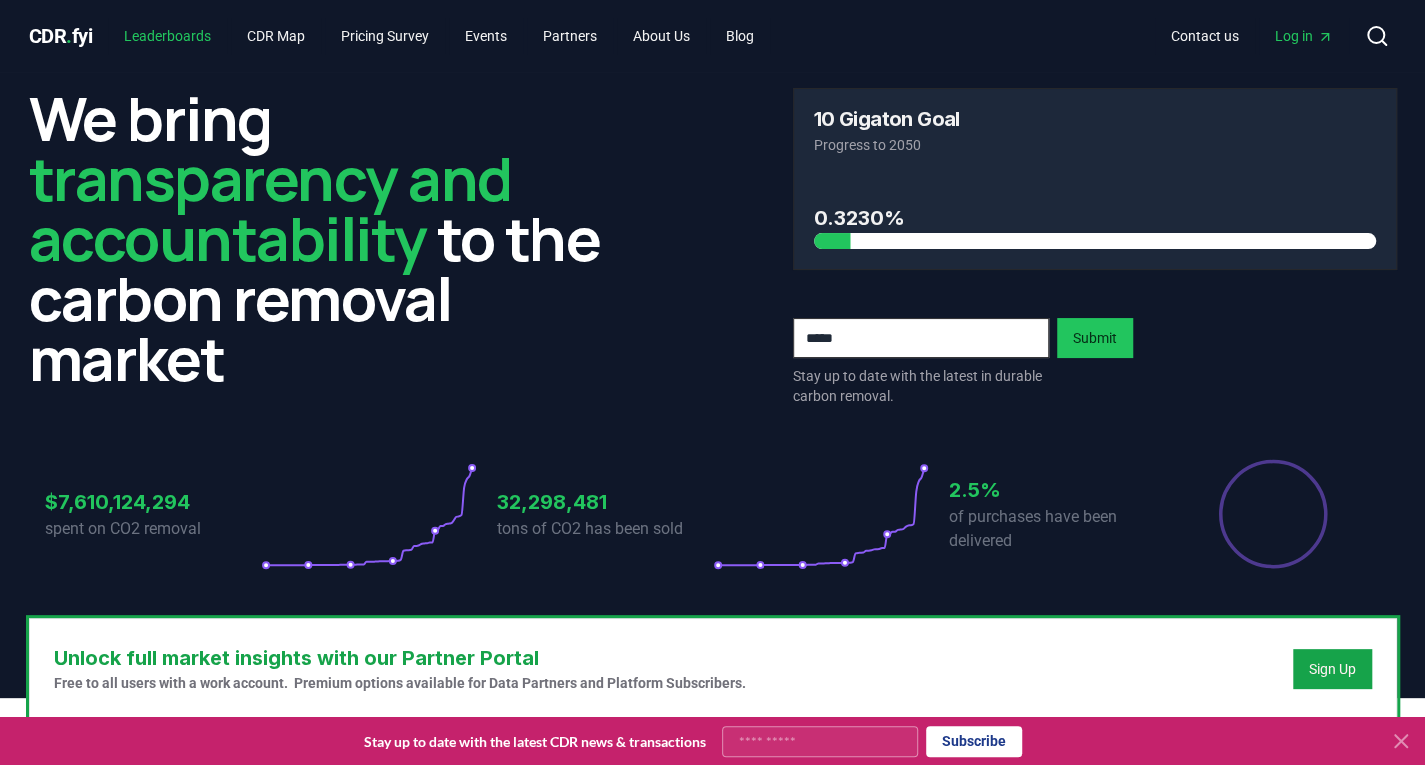 click on "Leaderboards" at bounding box center [167, 36] 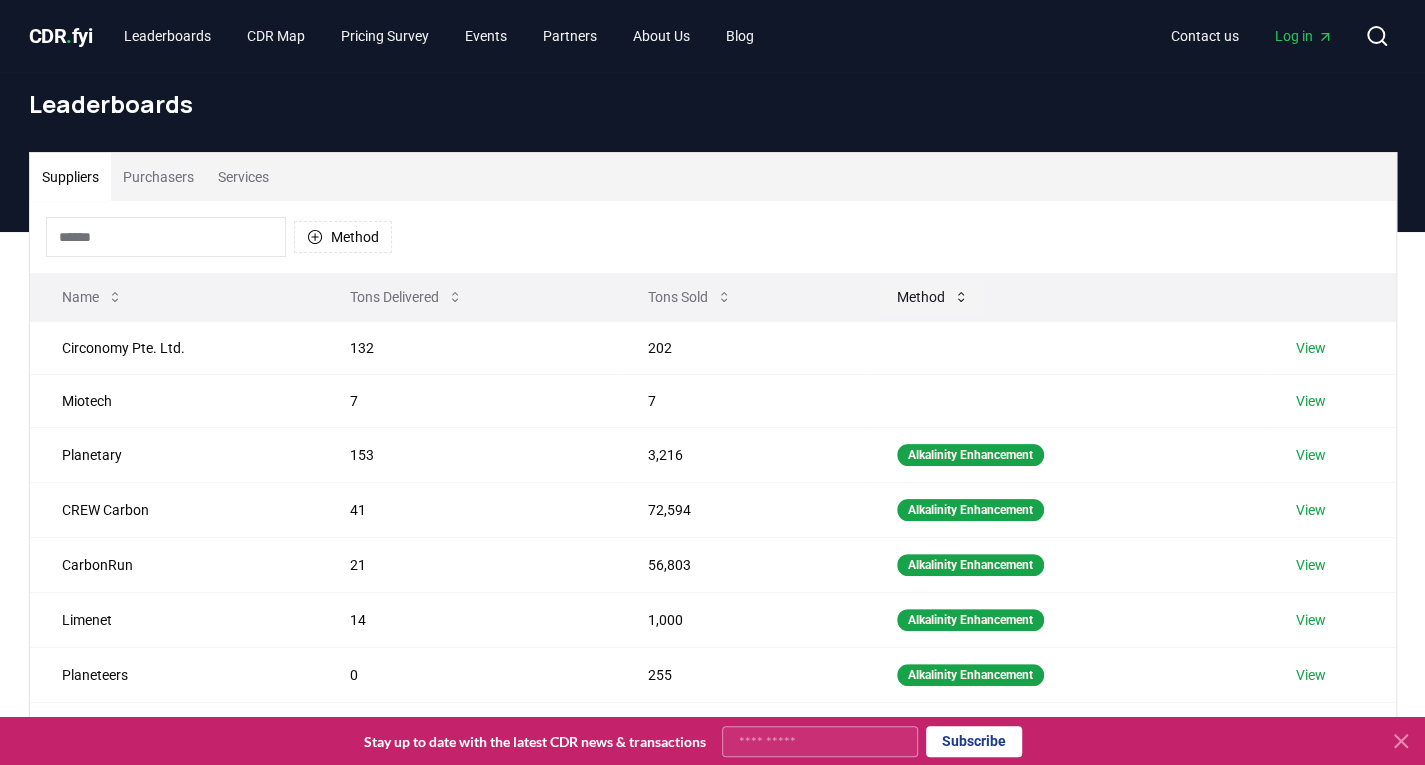 click on "Method" at bounding box center [933, 297] 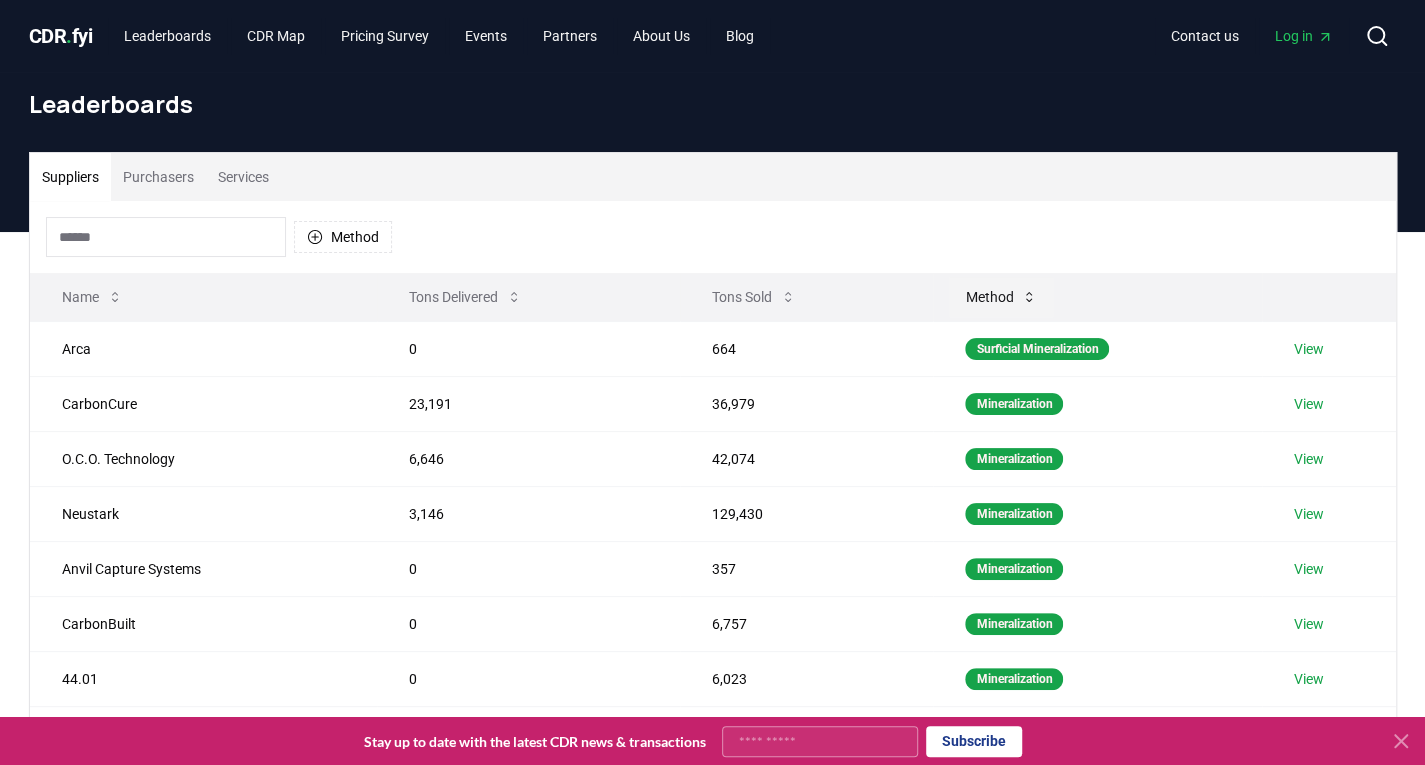 click on "Method" at bounding box center (1001, 297) 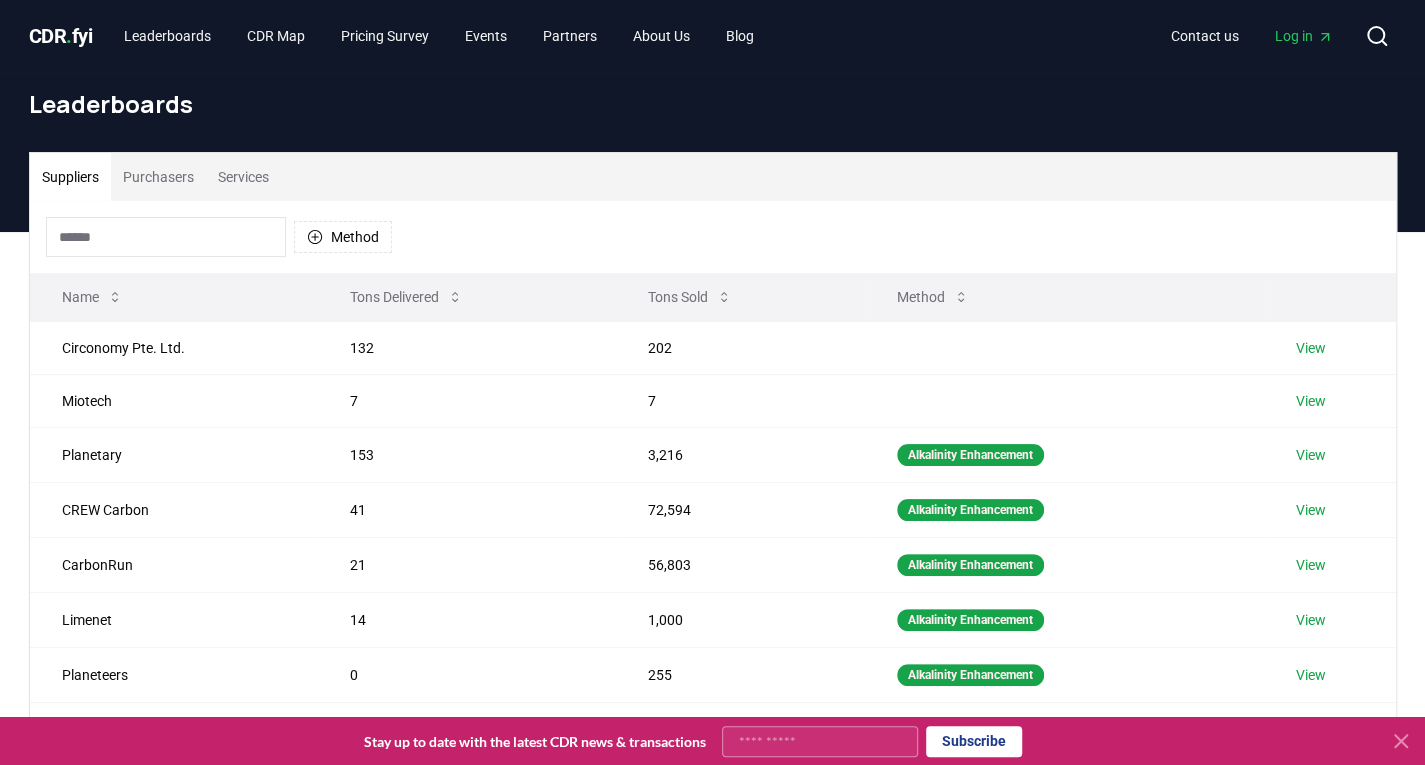 click on "Method" at bounding box center [933, 297] 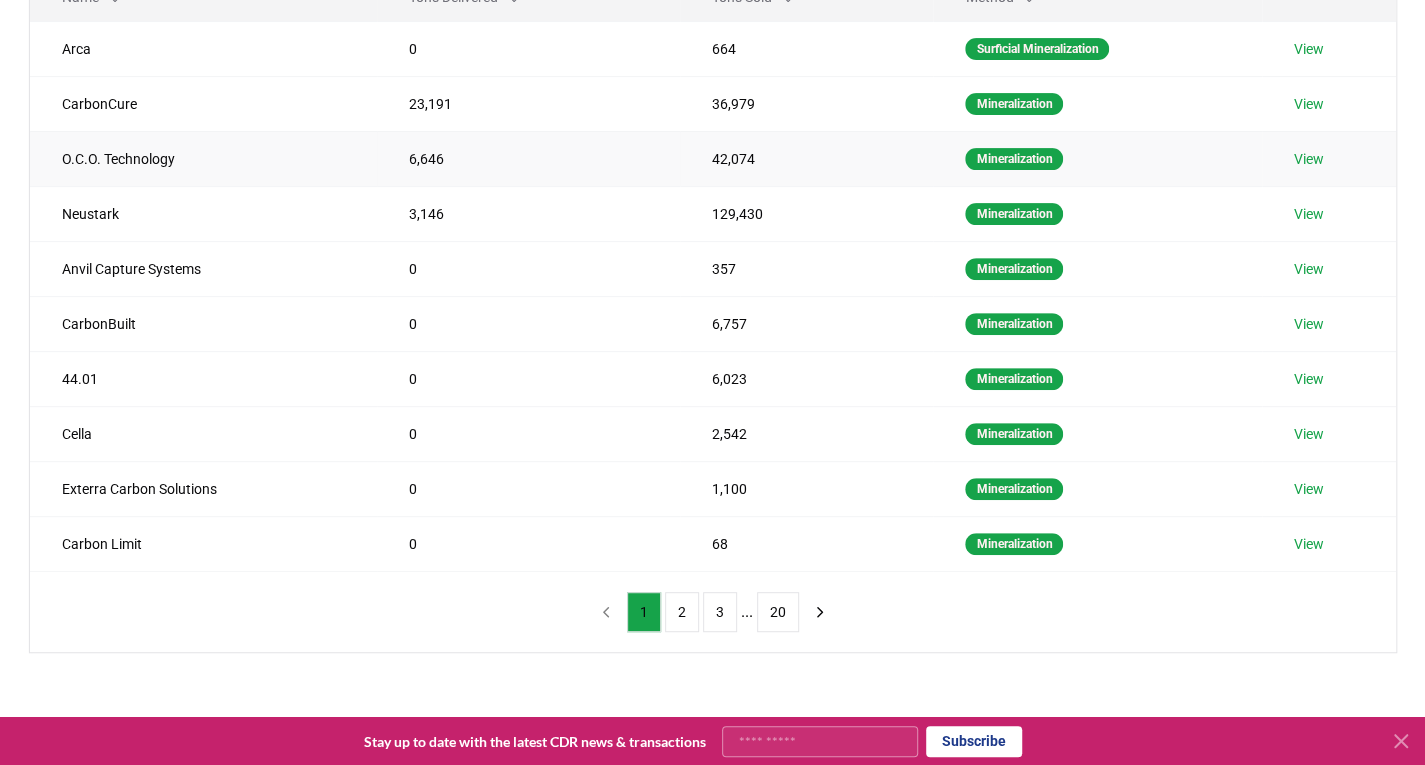 scroll, scrollTop: 0, scrollLeft: 0, axis: both 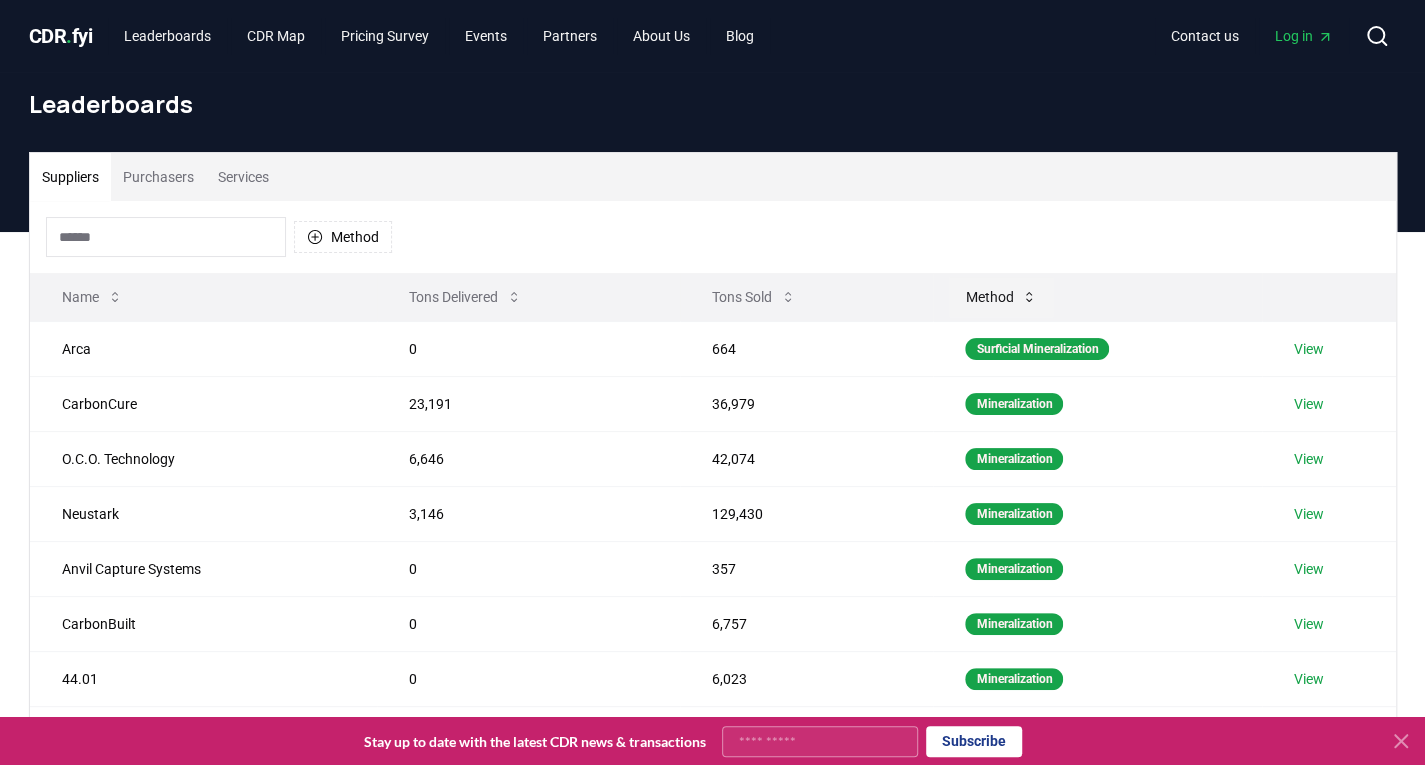 click on "Method" at bounding box center [1001, 297] 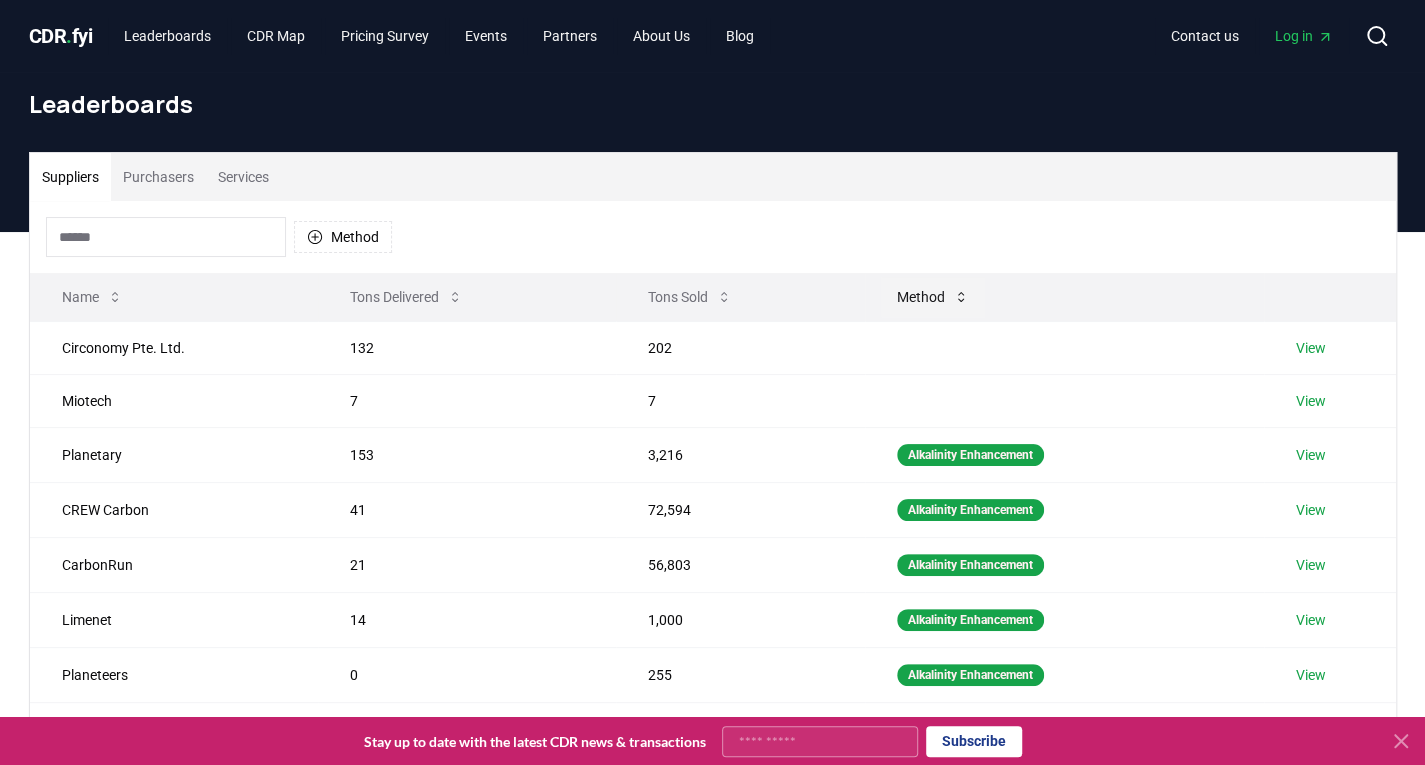 click 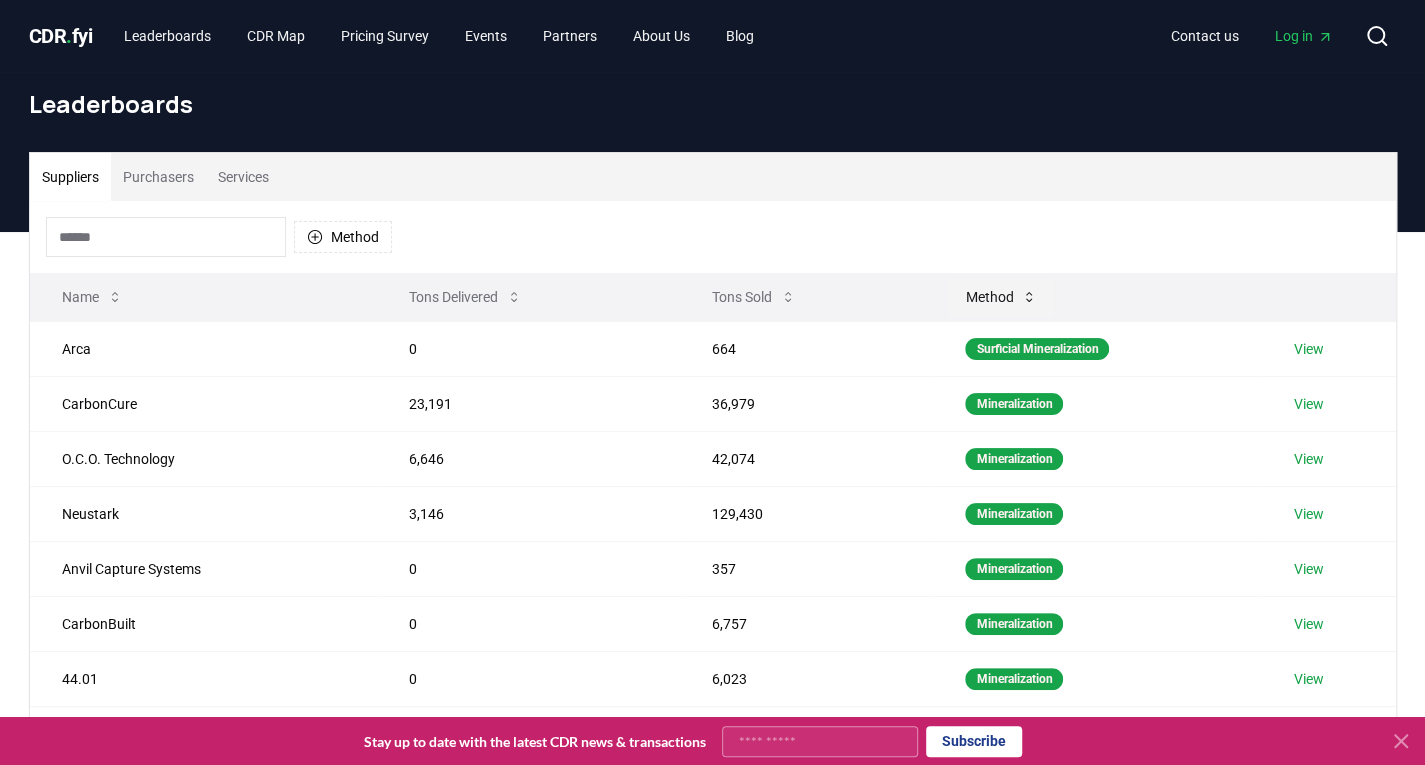 click on "Method" at bounding box center (1001, 297) 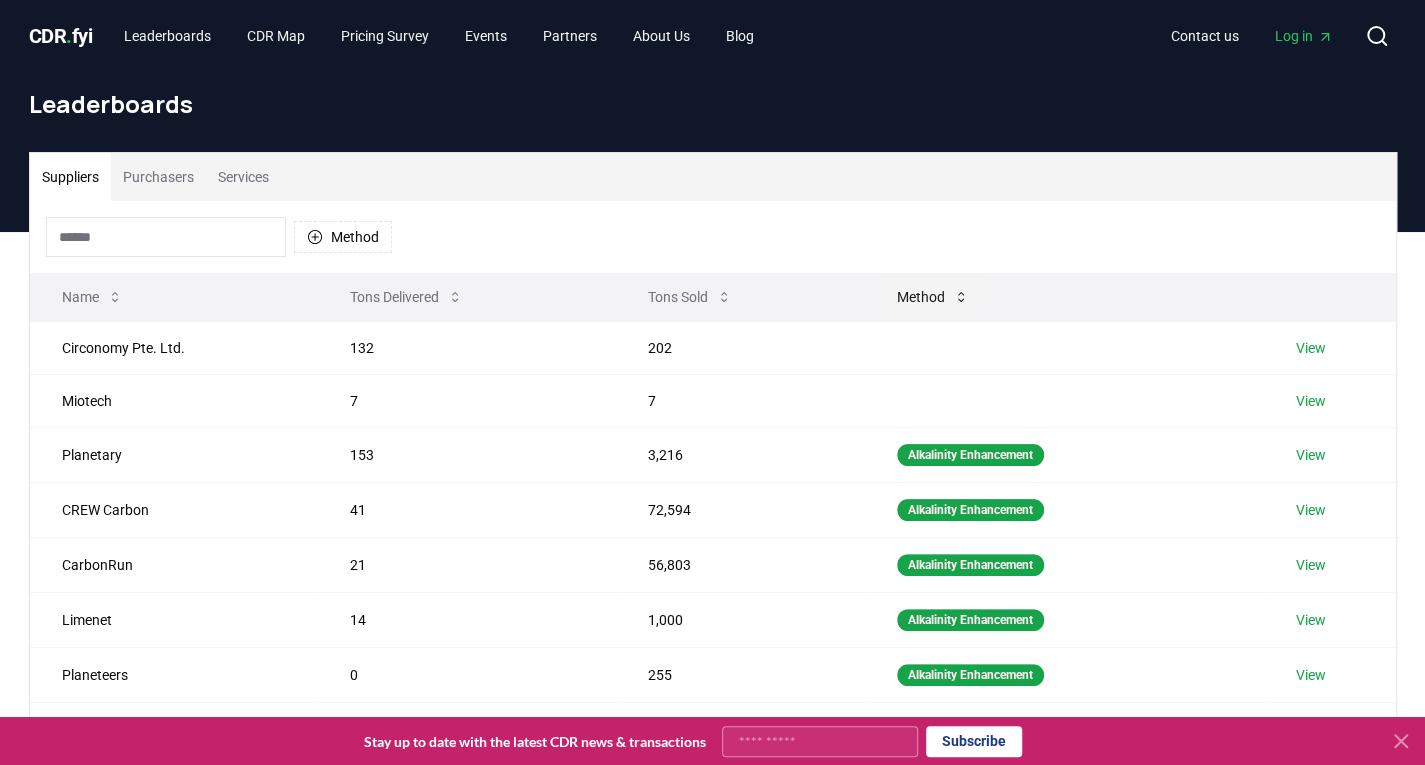 click on "Method" at bounding box center (933, 297) 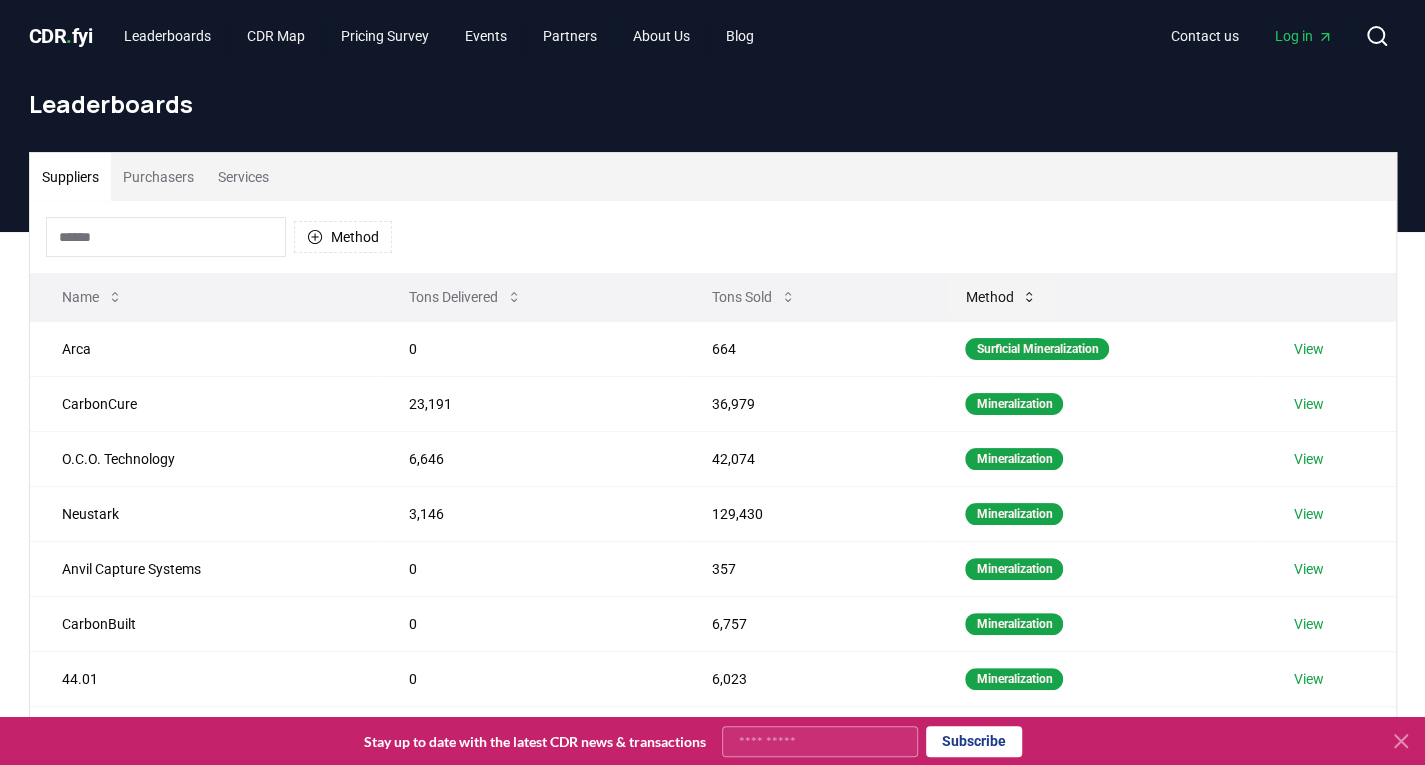click 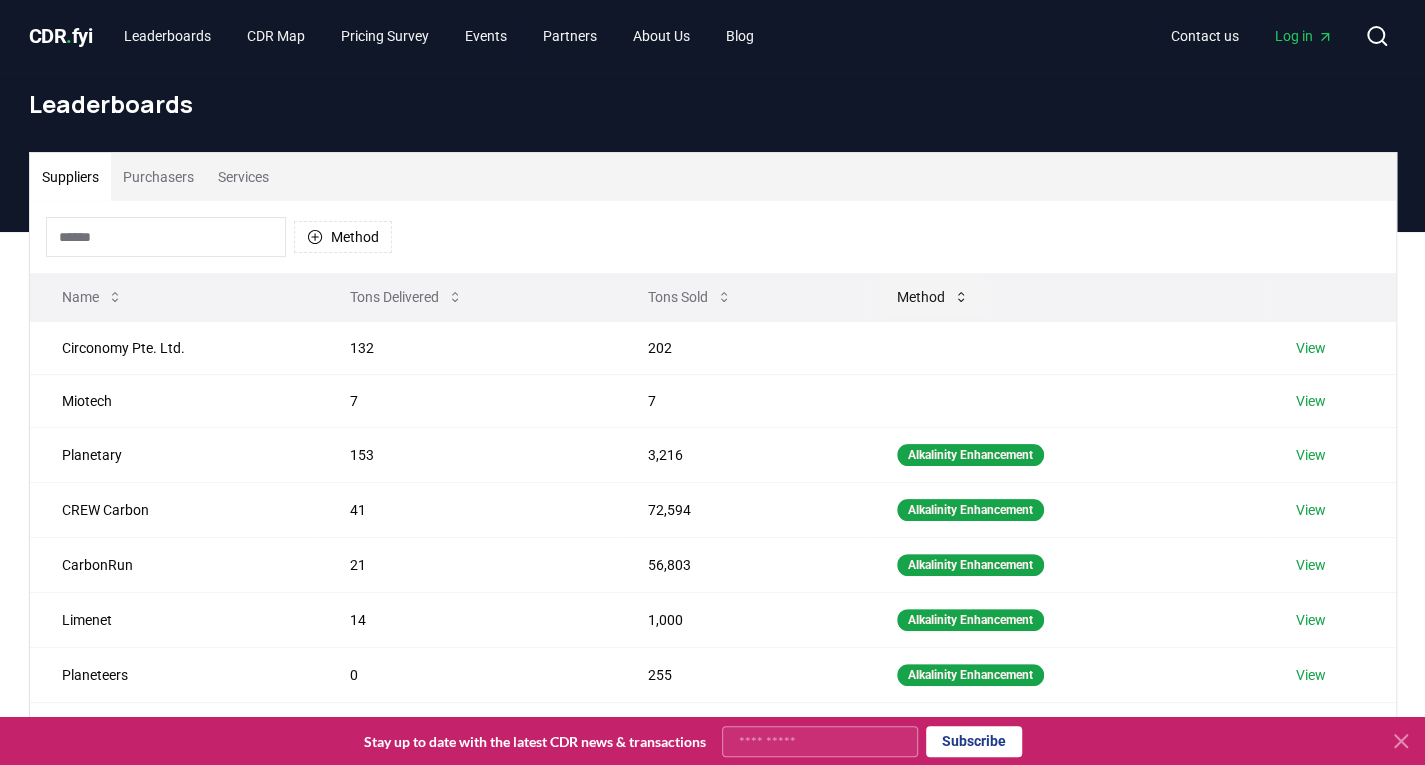 click on "Method" at bounding box center (933, 297) 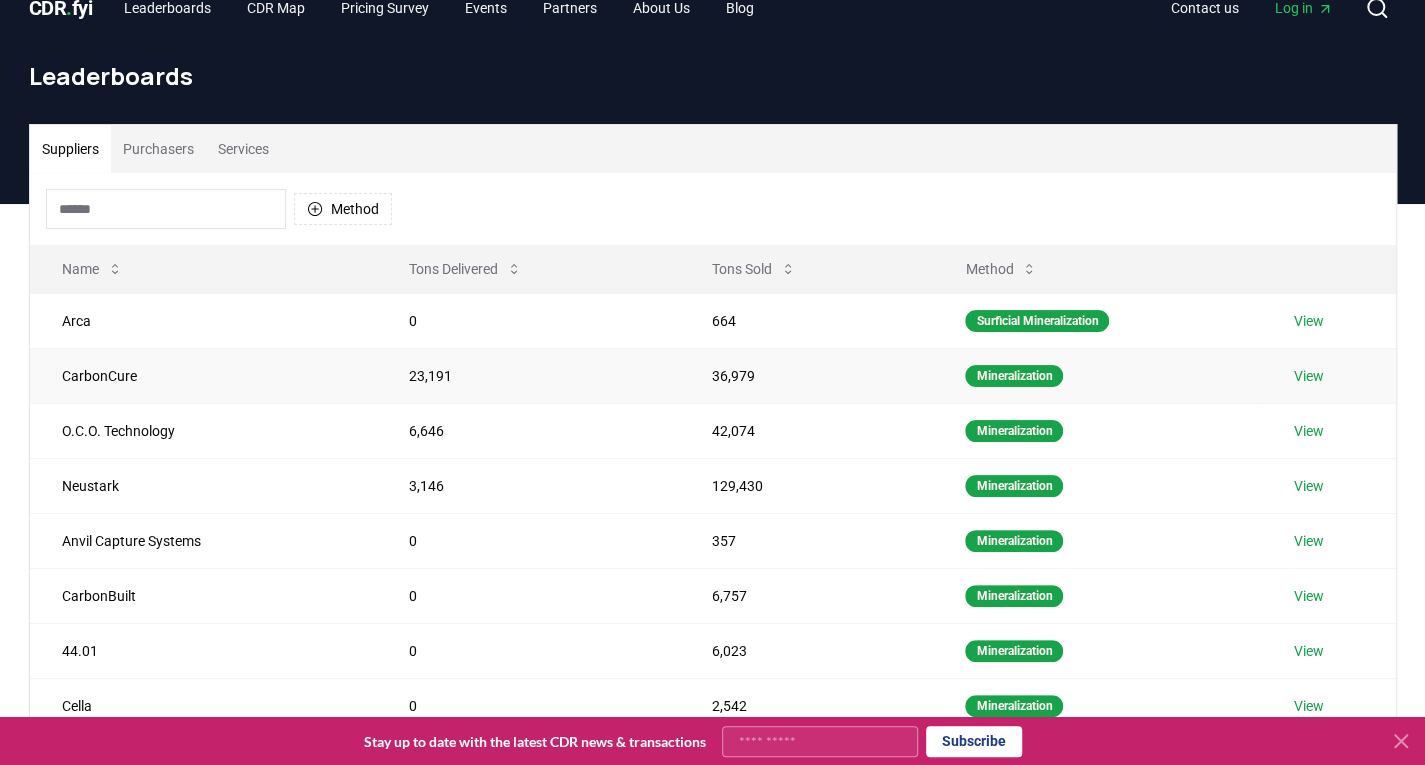 scroll, scrollTop: 0, scrollLeft: 0, axis: both 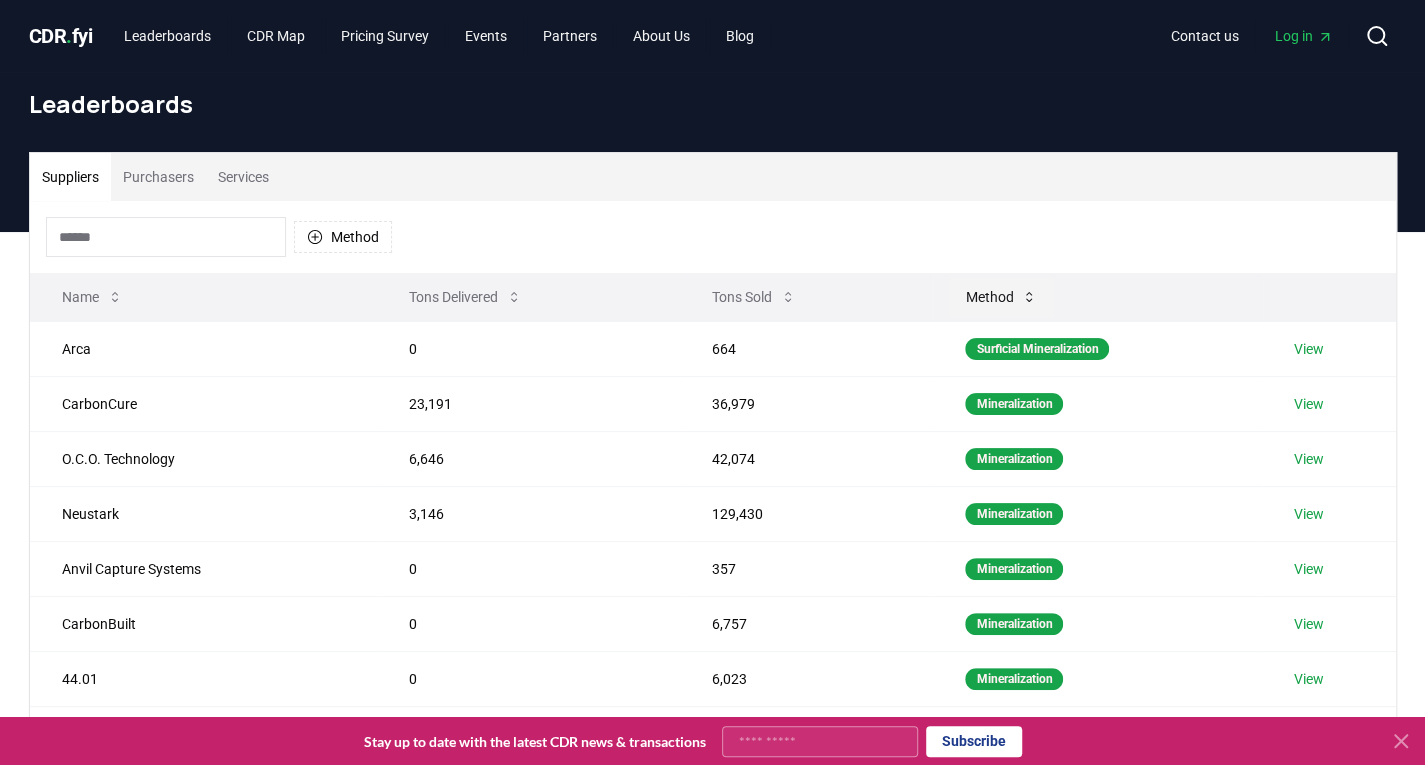 click on "Method" at bounding box center (1001, 297) 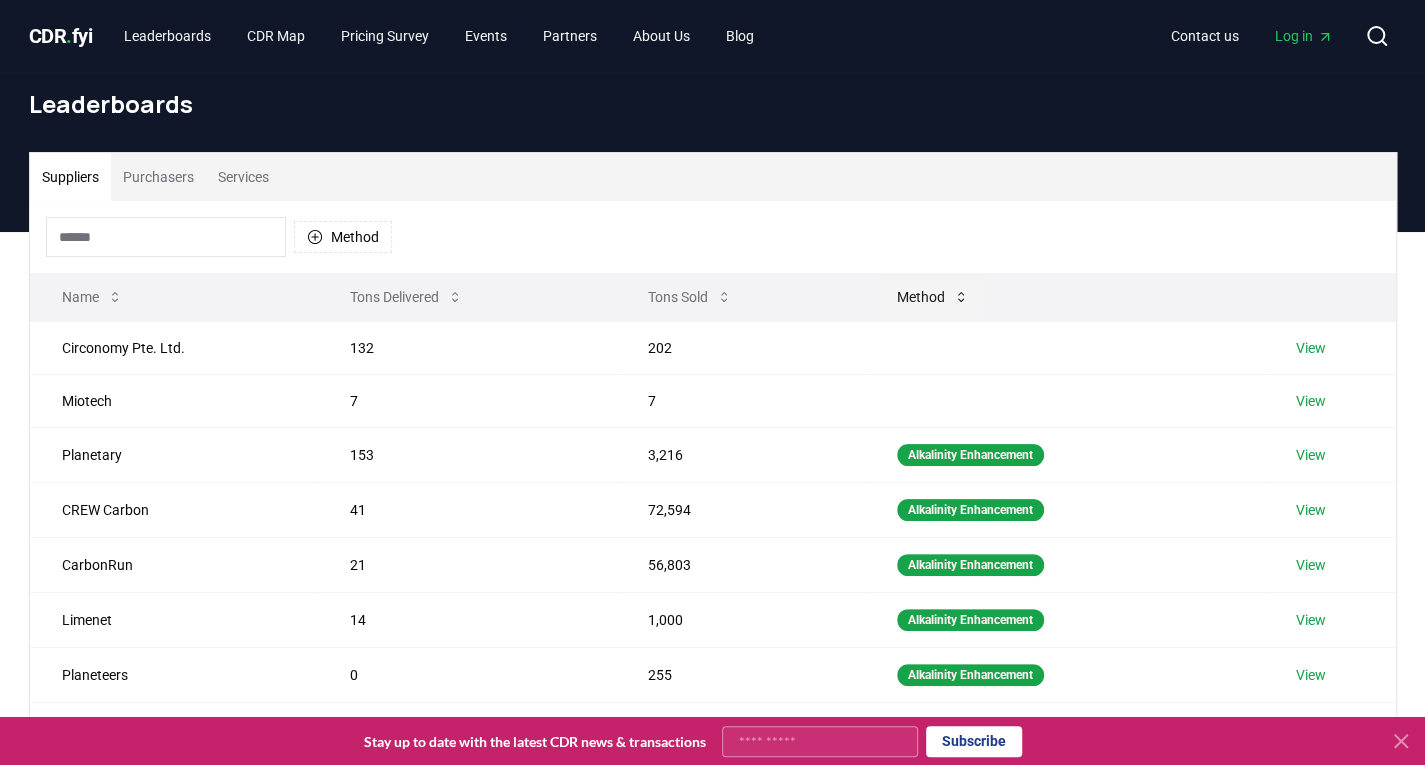 click 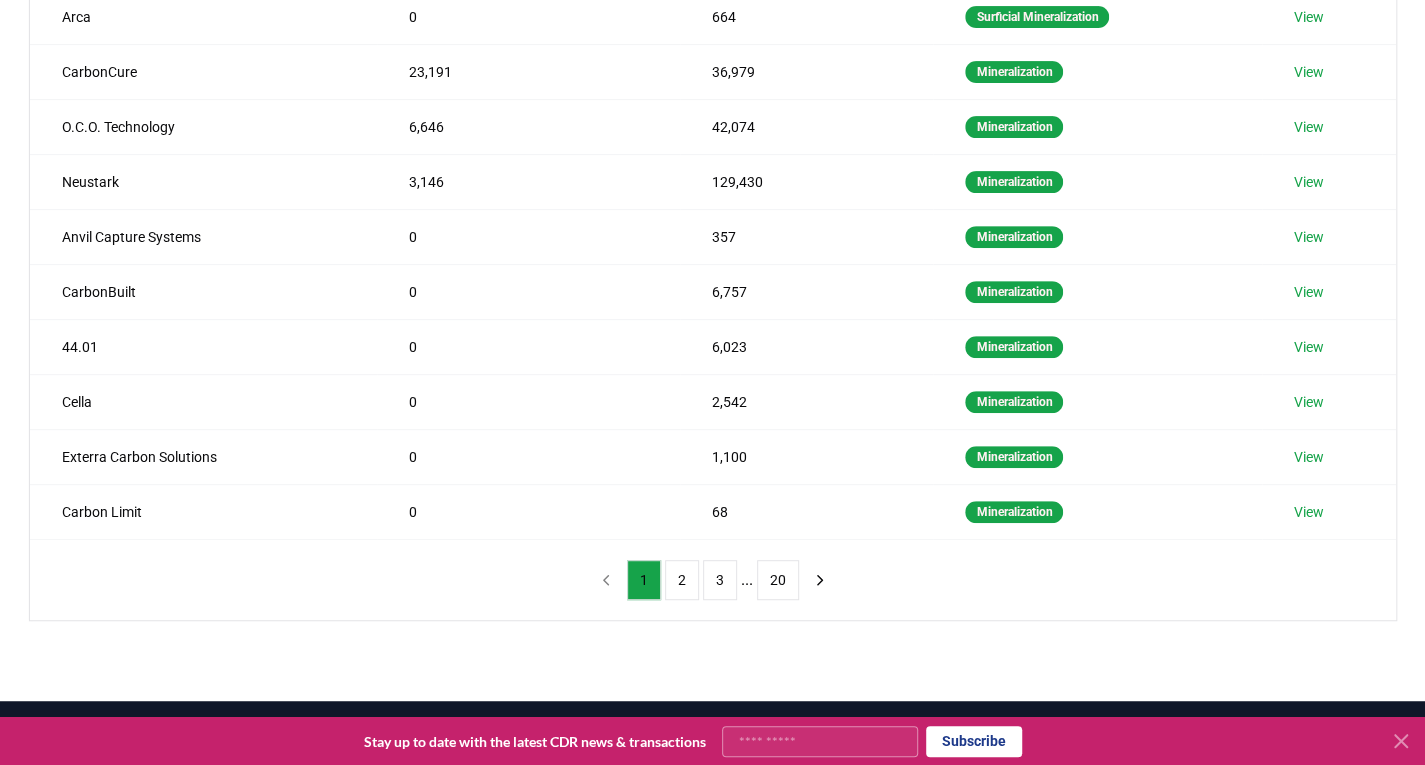 scroll, scrollTop: 500, scrollLeft: 0, axis: vertical 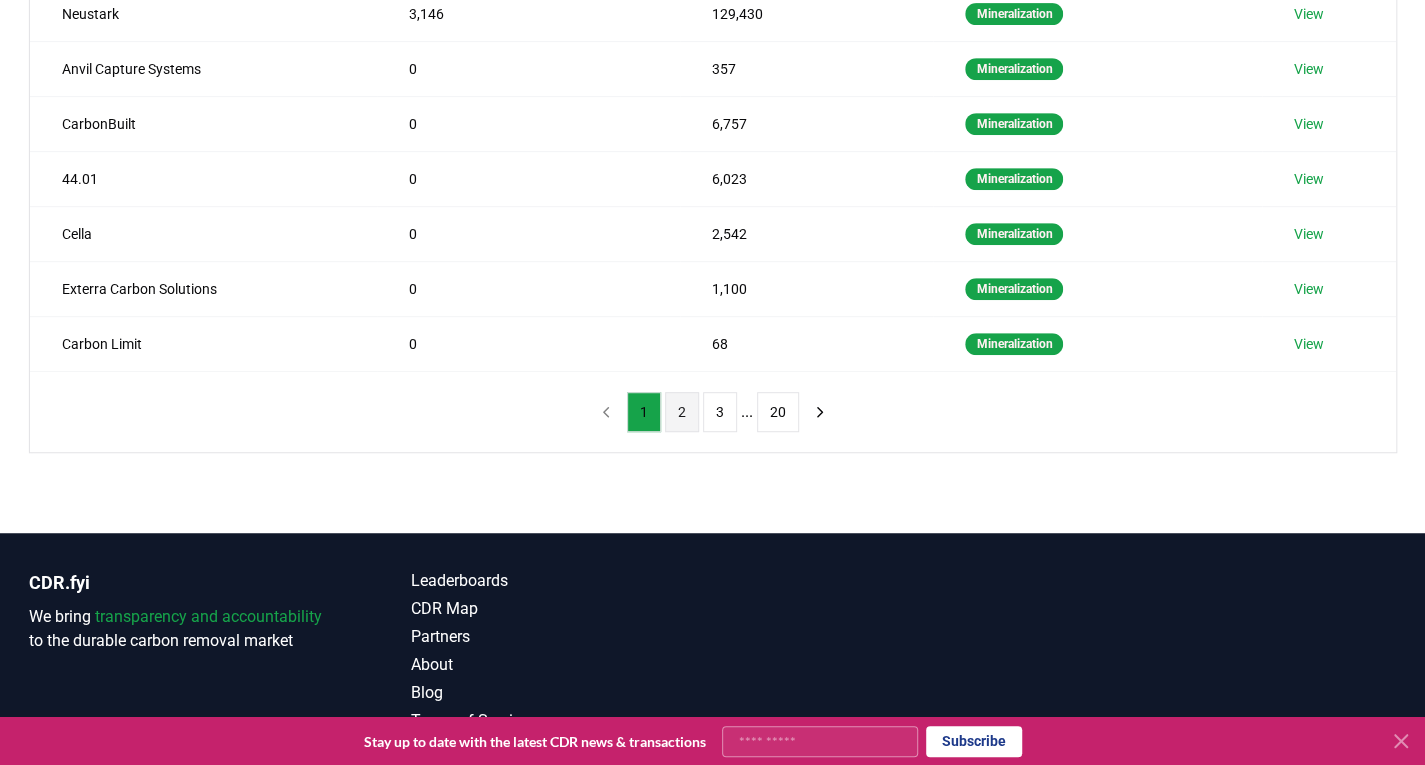 click on "2" at bounding box center (682, 412) 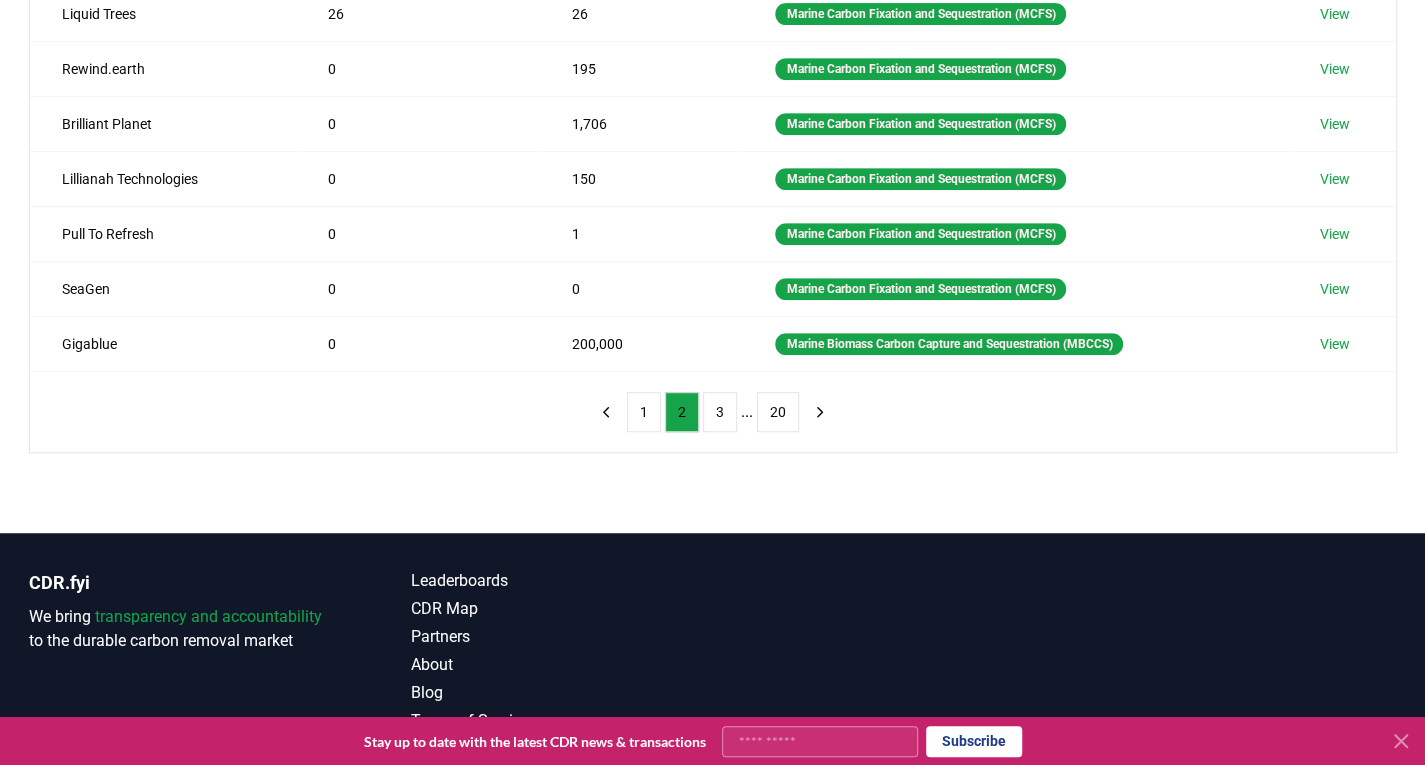 scroll, scrollTop: 100, scrollLeft: 0, axis: vertical 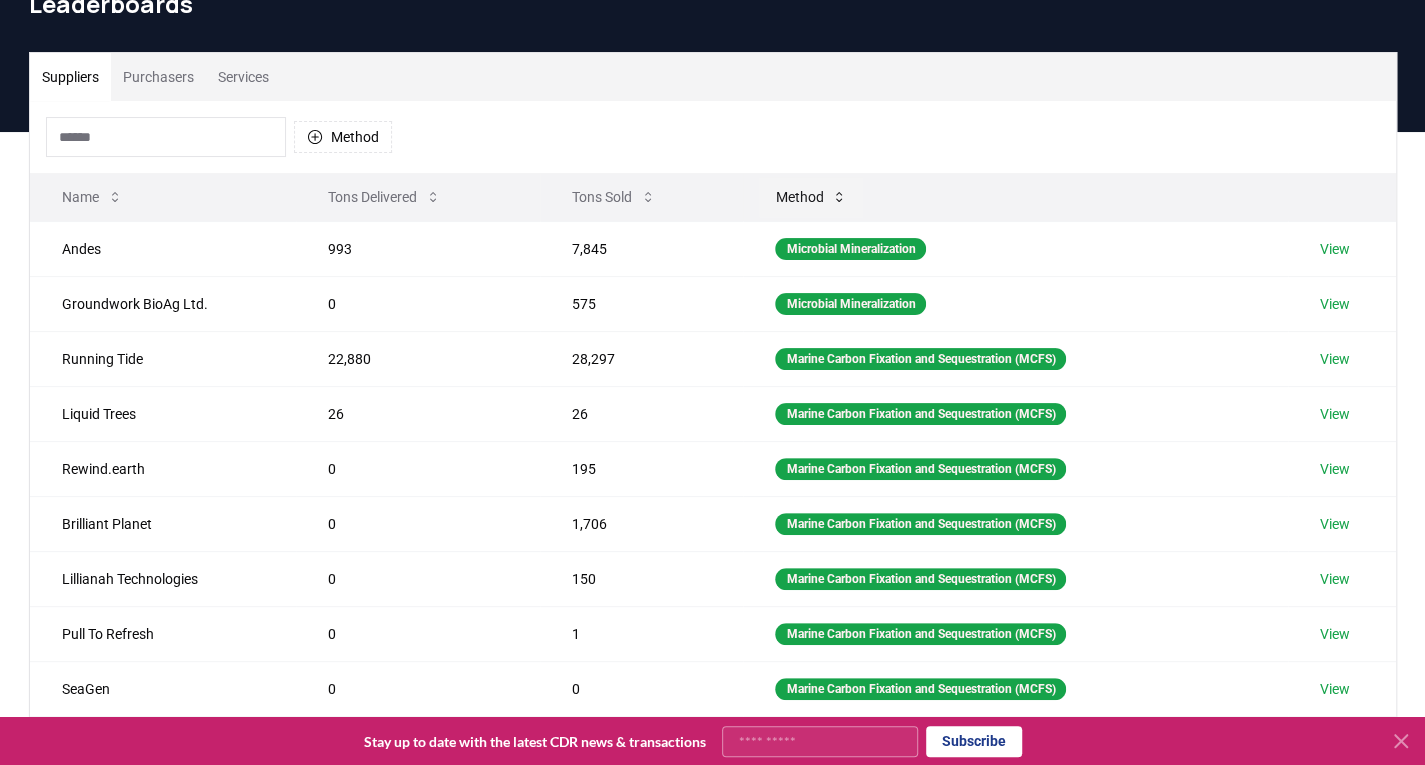 click on "Method" at bounding box center [811, 197] 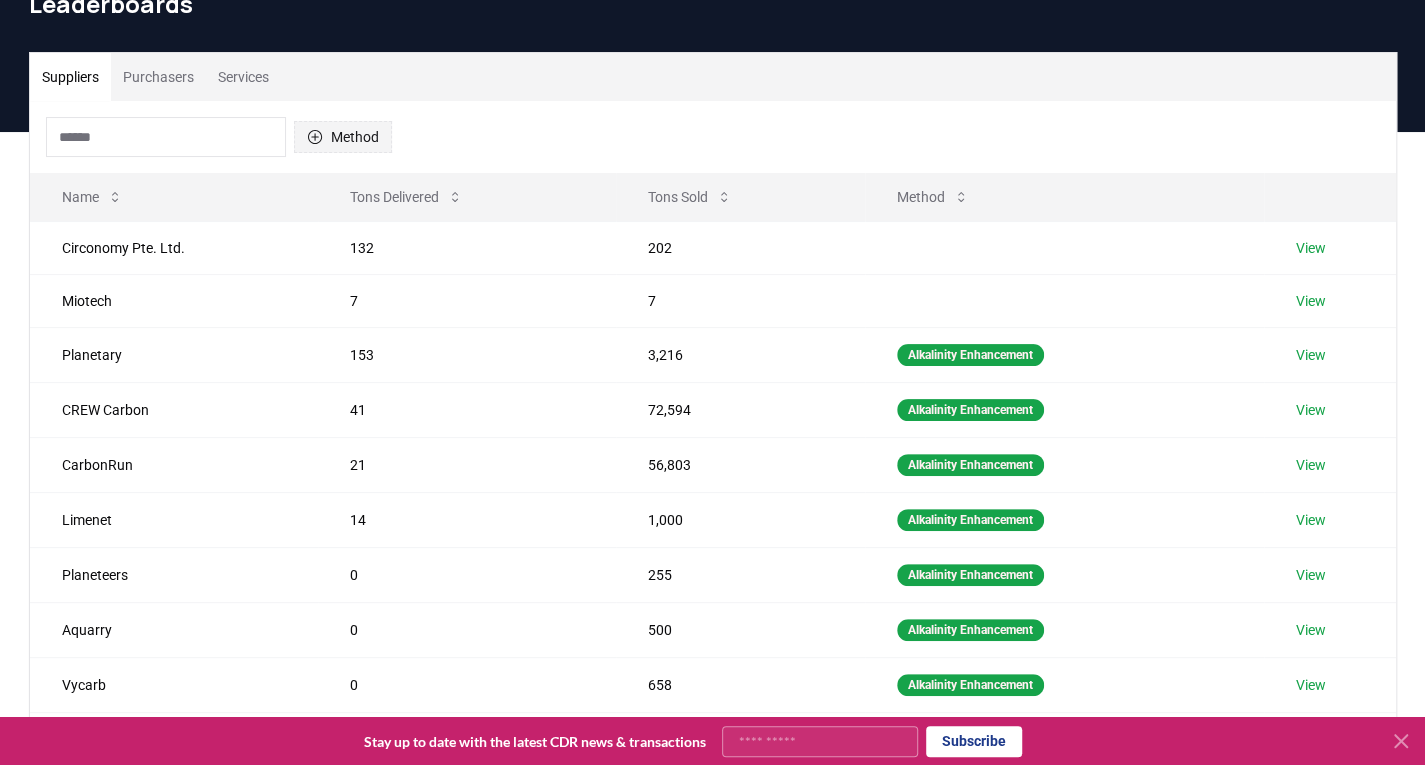 click on "Method" at bounding box center [343, 137] 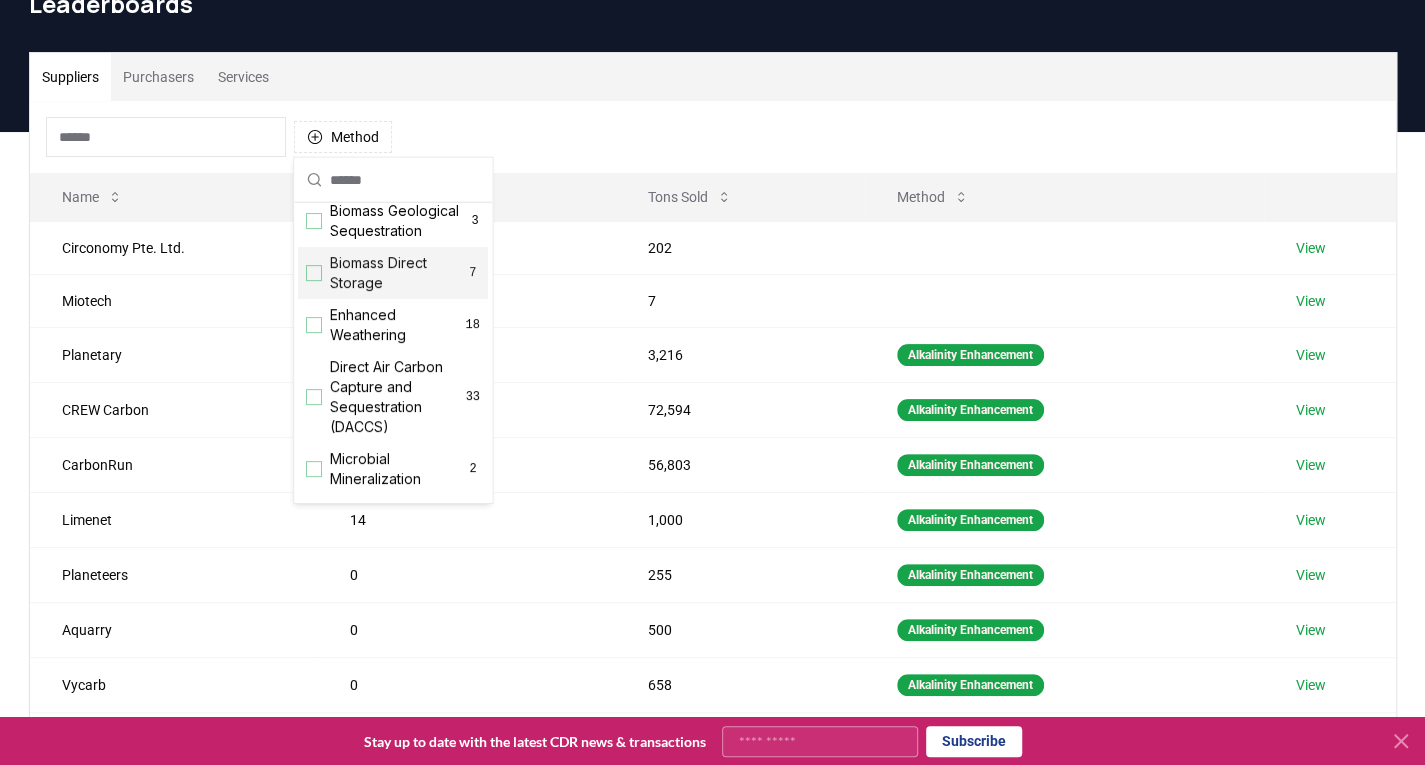 scroll, scrollTop: 300, scrollLeft: 0, axis: vertical 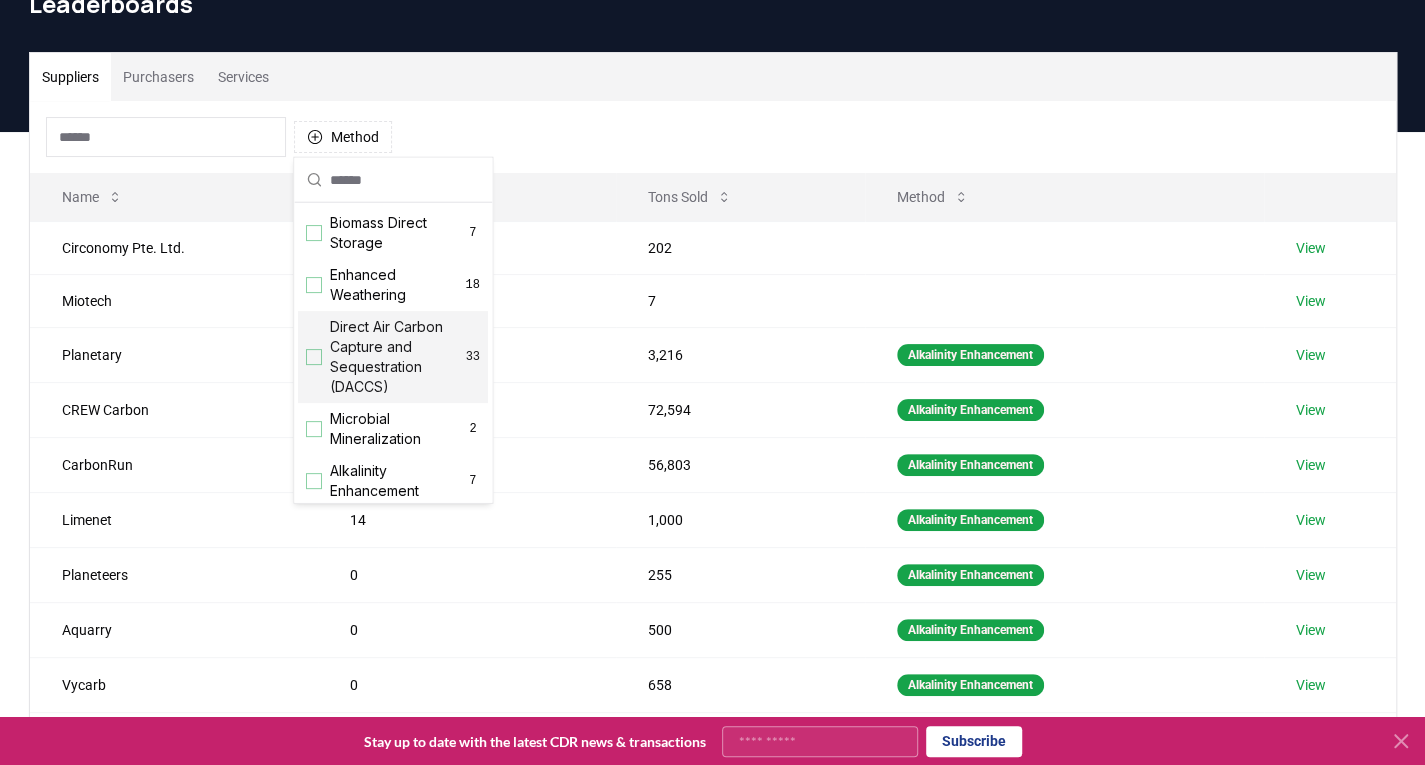 click on "Direct Air Carbon Capture and Sequestration (DACCS)" at bounding box center (398, 357) 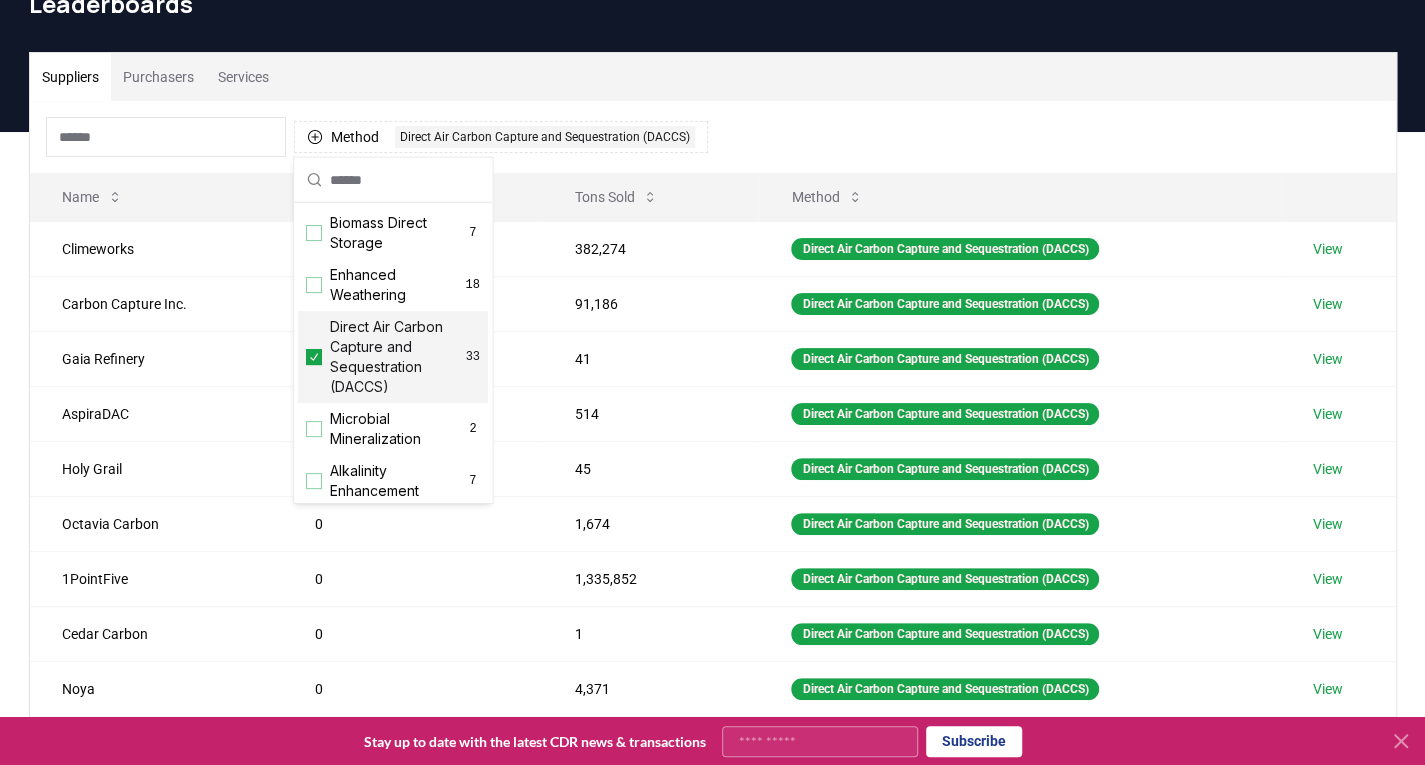 click on "Suppliers Purchasers Services" at bounding box center [713, 77] 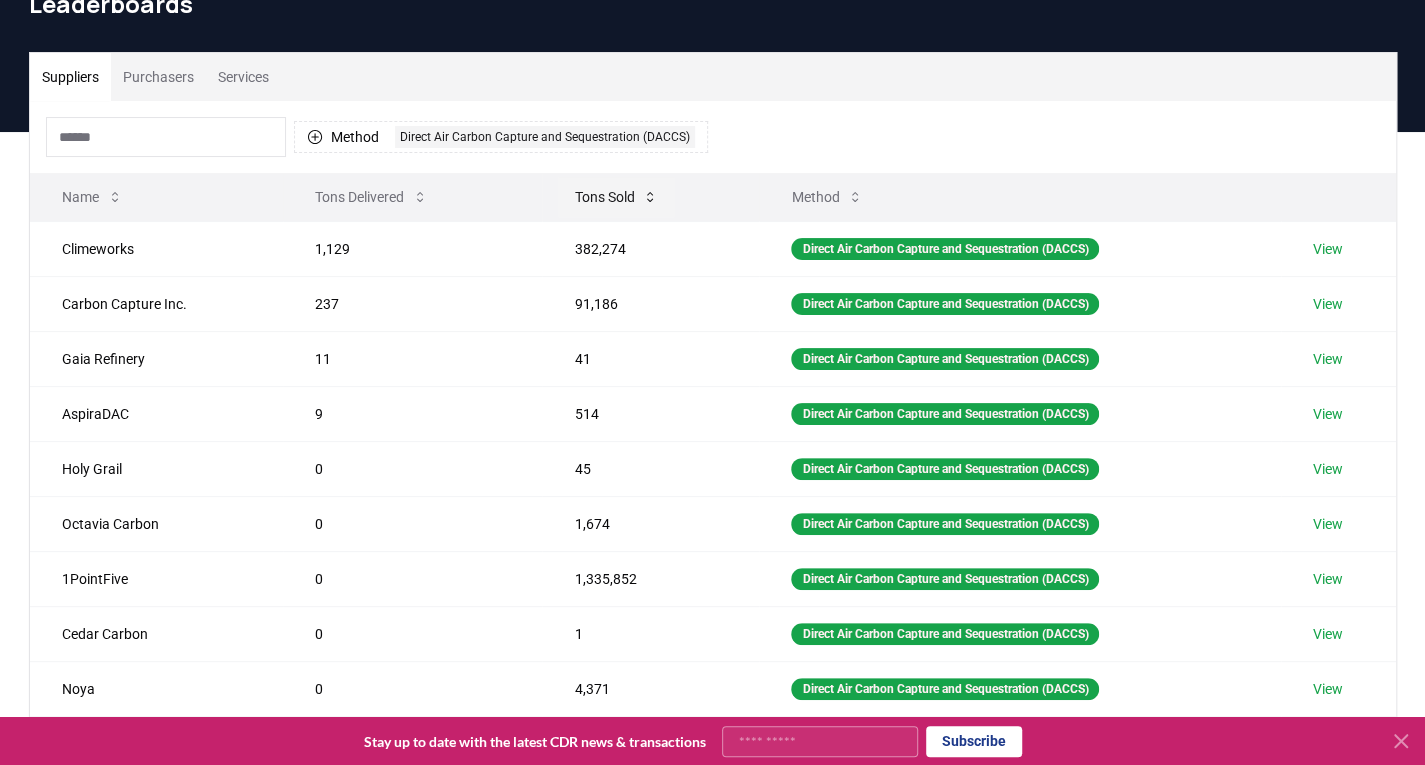 click 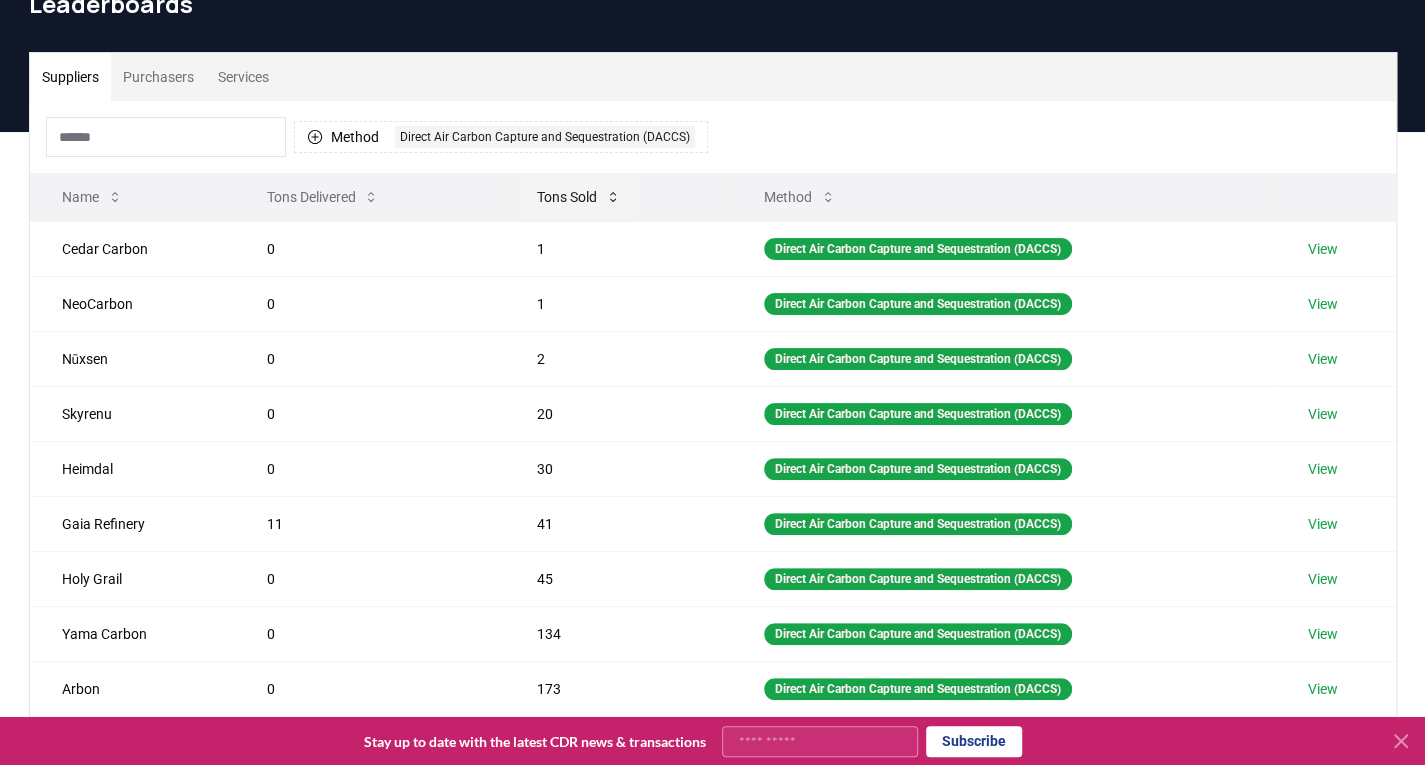 click on "Tons Sold" at bounding box center [579, 197] 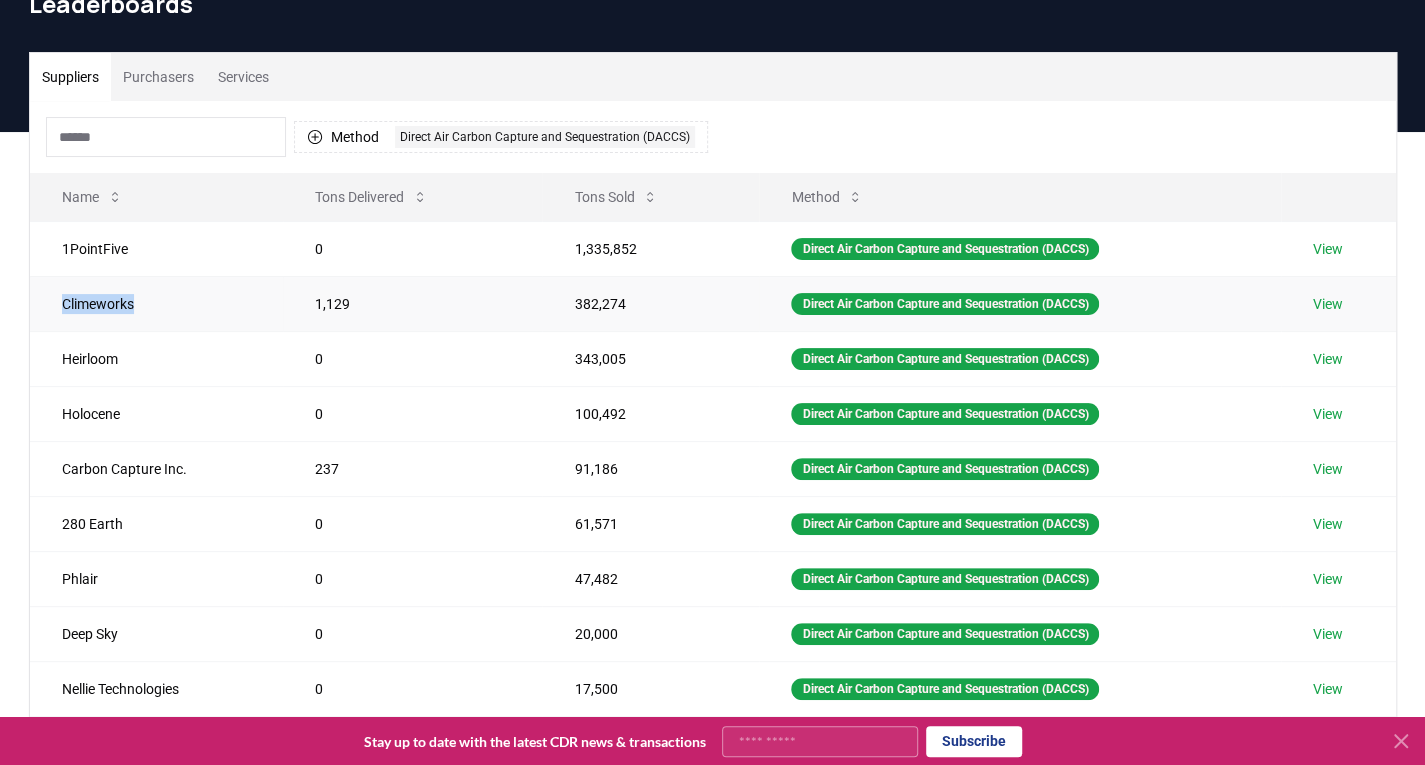 drag, startPoint x: 44, startPoint y: 307, endPoint x: 167, endPoint y: 313, distance: 123.146255 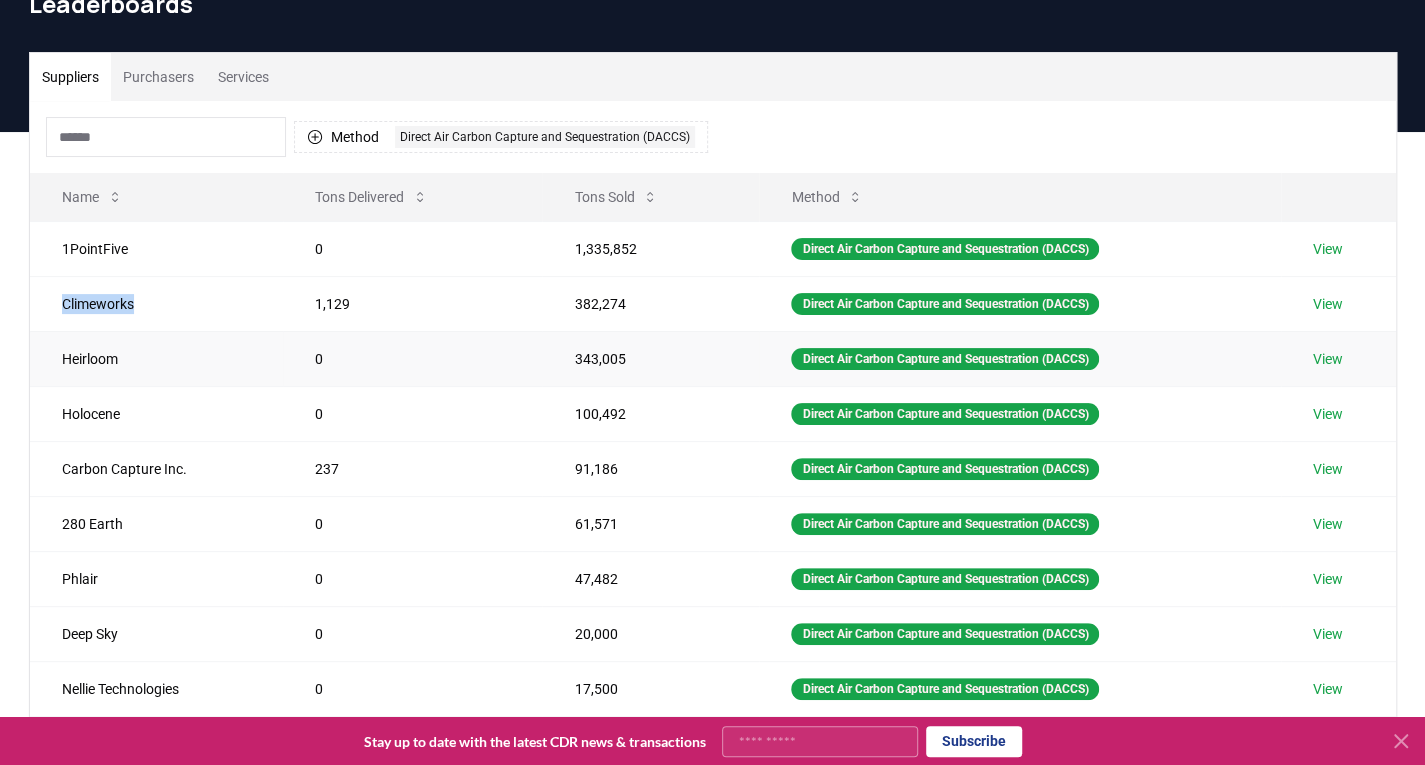 copy on "Climeworks" 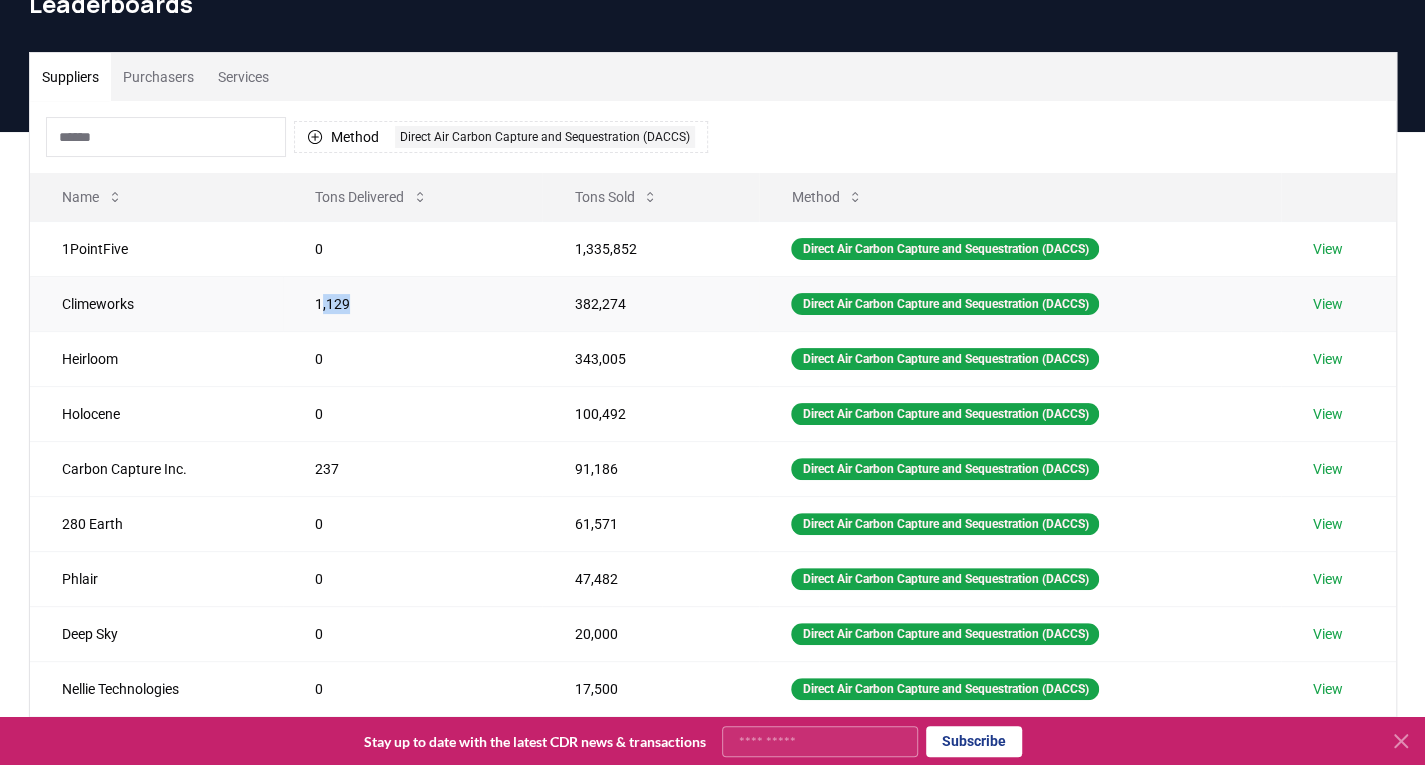 drag, startPoint x: 315, startPoint y: 311, endPoint x: 403, endPoint y: 309, distance: 88.02273 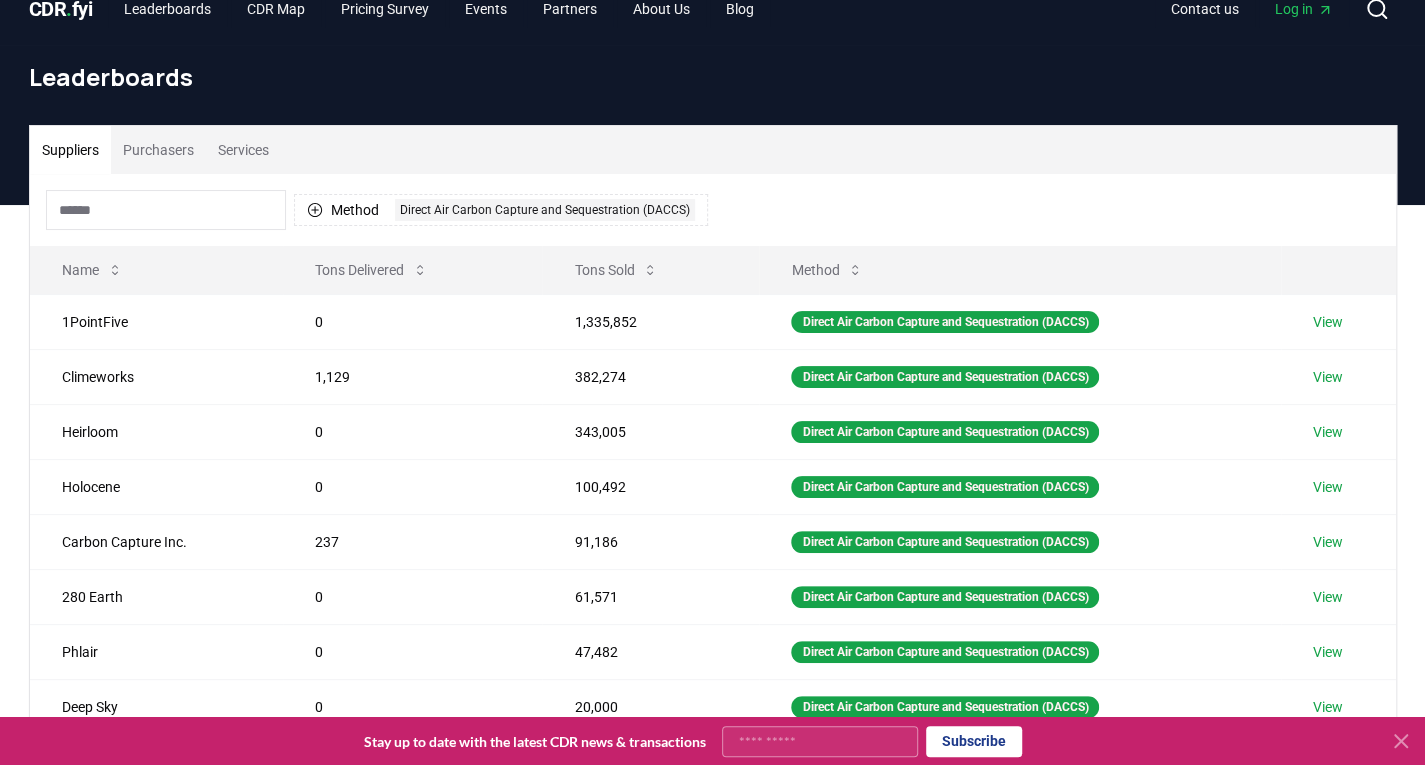 scroll, scrollTop: 0, scrollLeft: 0, axis: both 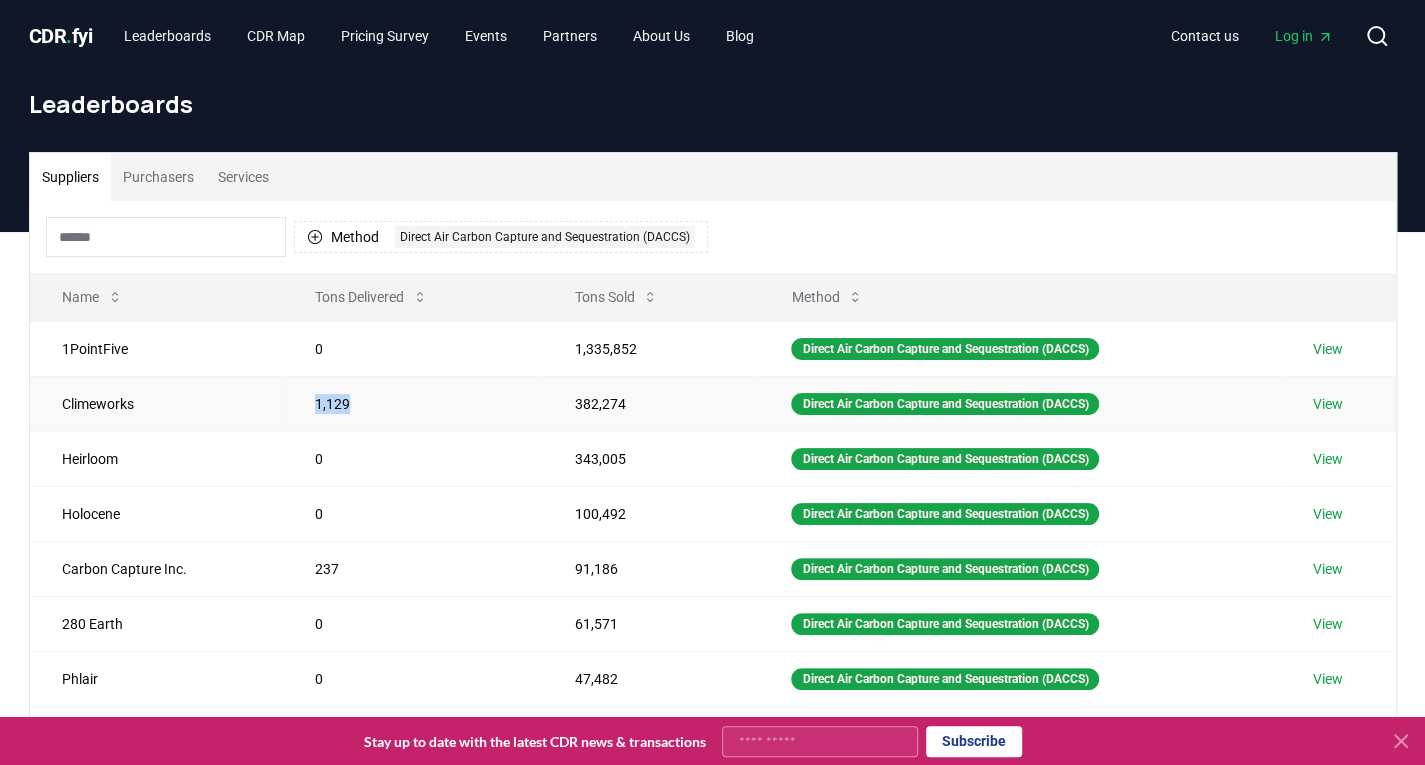 drag, startPoint x: 284, startPoint y: 406, endPoint x: 374, endPoint y: 401, distance: 90.13878 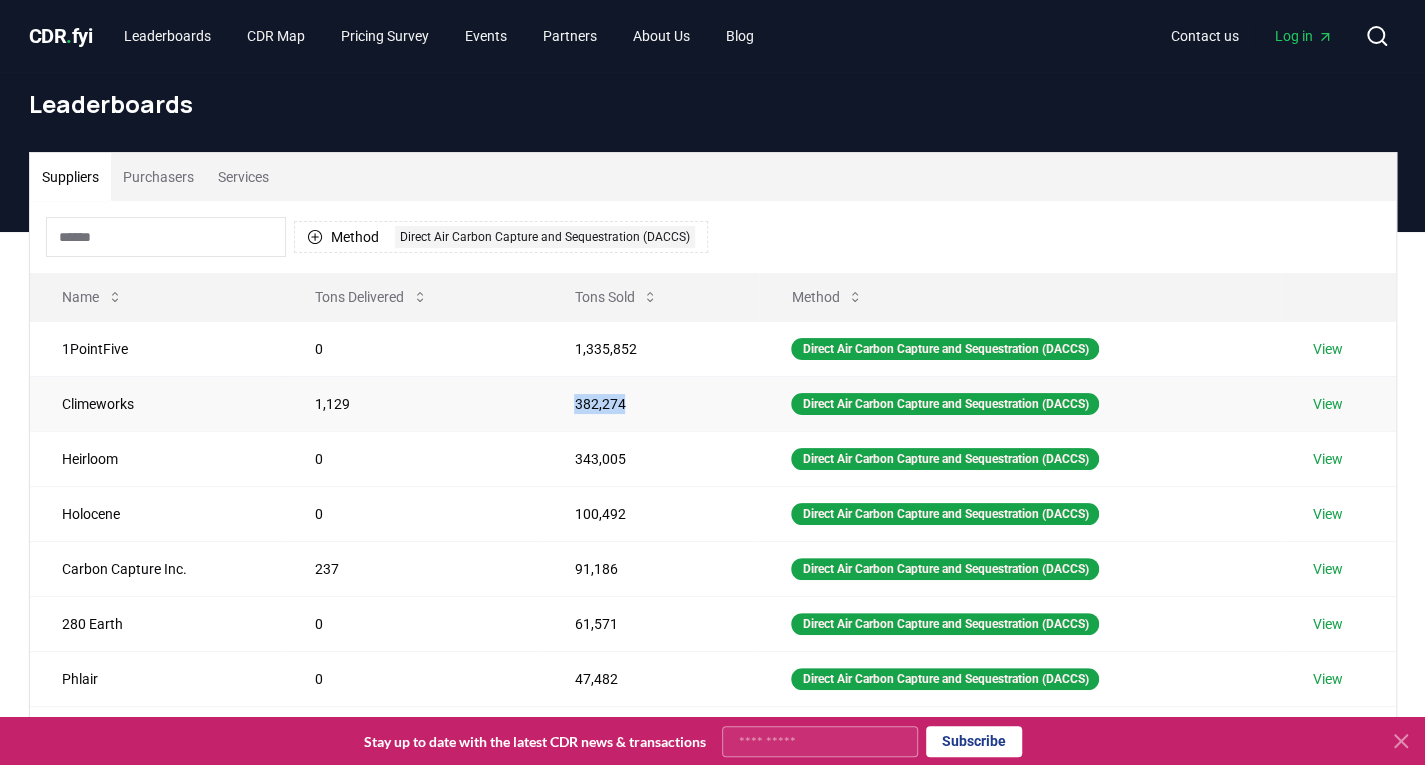 drag, startPoint x: 535, startPoint y: 406, endPoint x: 679, endPoint y: 389, distance: 145 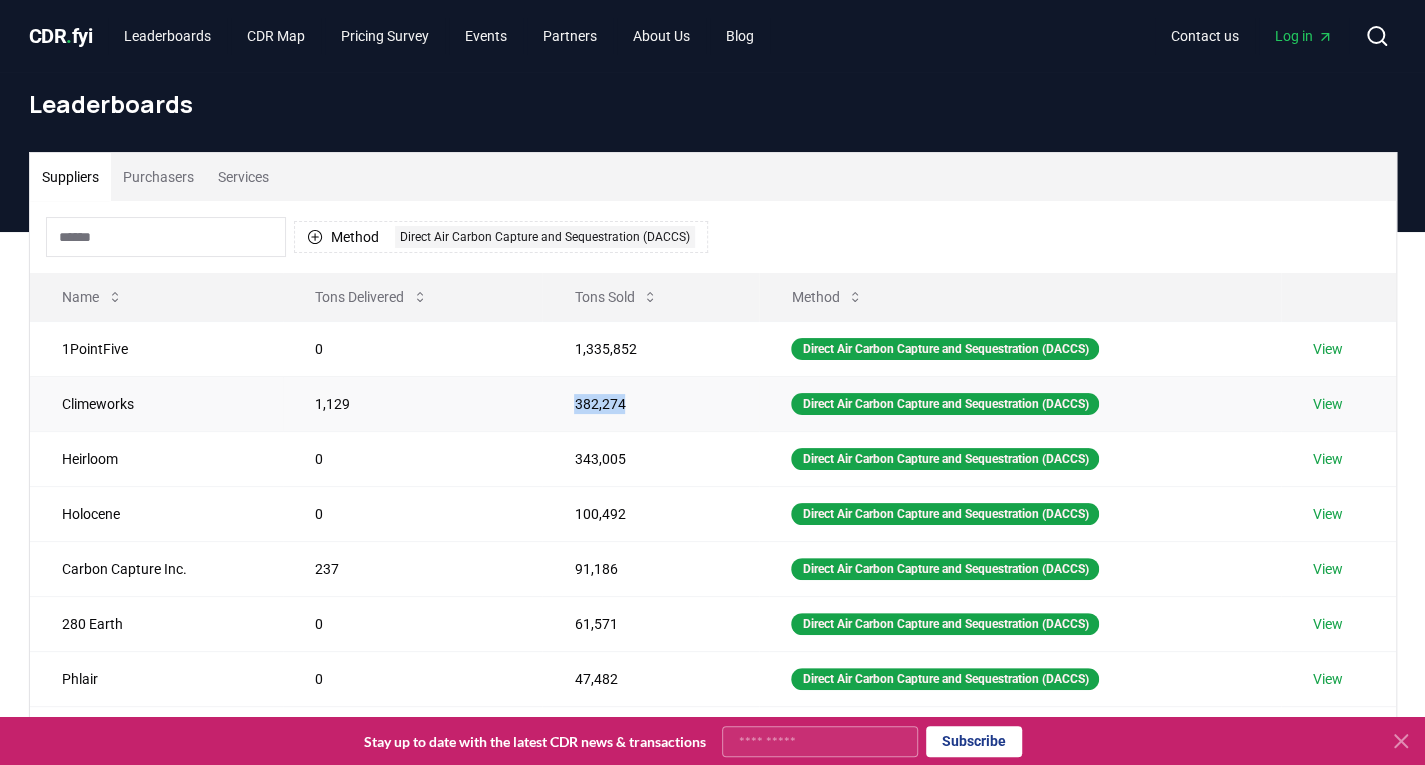 drag, startPoint x: 666, startPoint y: 399, endPoint x: 432, endPoint y: 401, distance: 234.00854 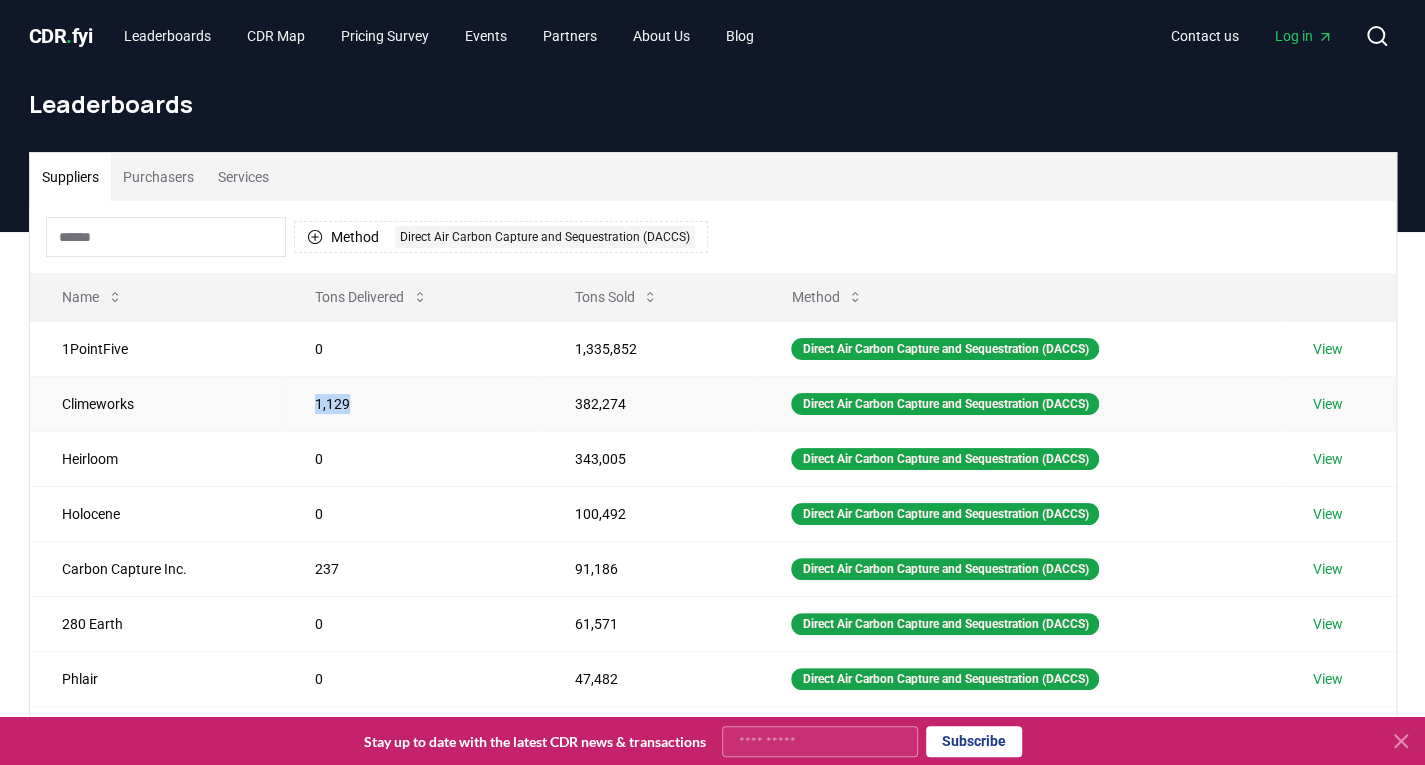 drag, startPoint x: 298, startPoint y: 406, endPoint x: 376, endPoint y: 404, distance: 78.025635 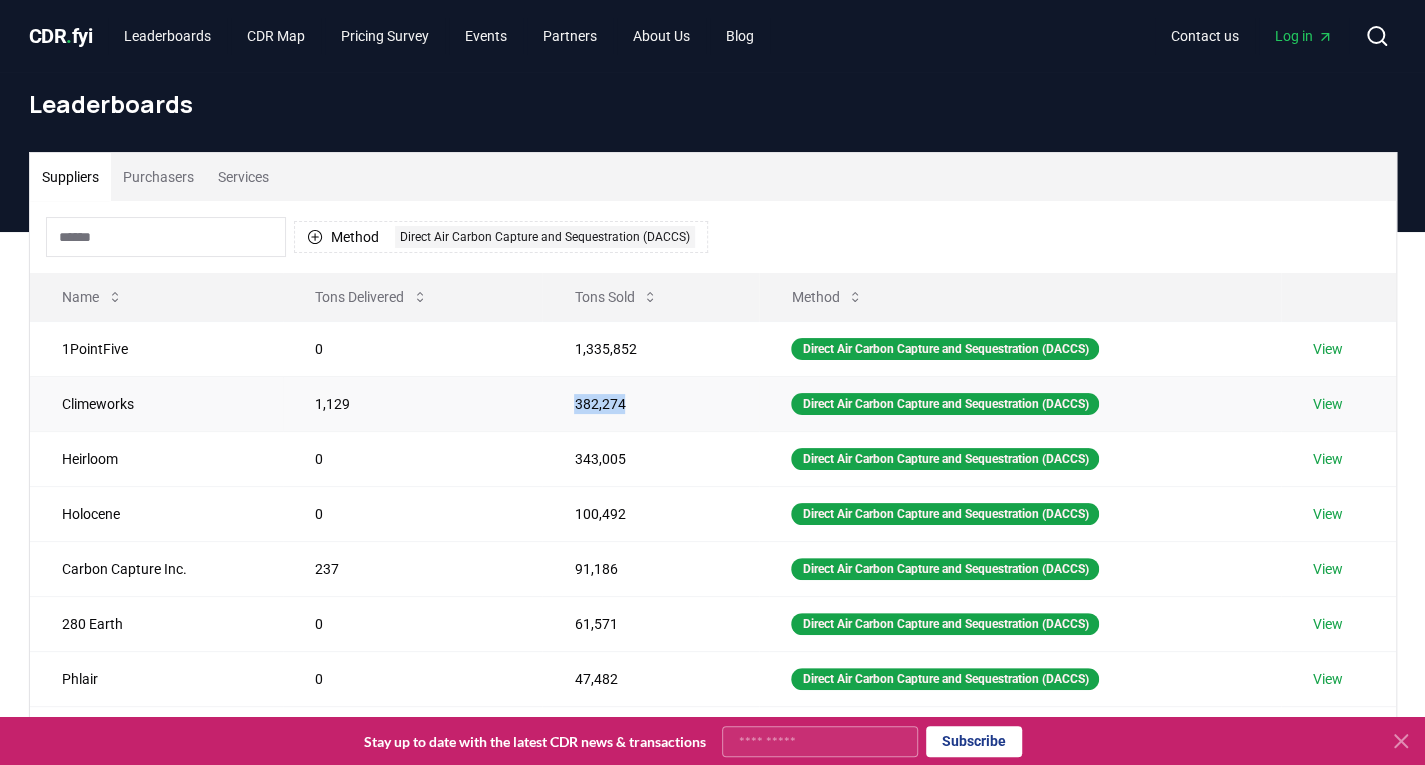 drag, startPoint x: 550, startPoint y: 405, endPoint x: 706, endPoint y: 404, distance: 156.0032 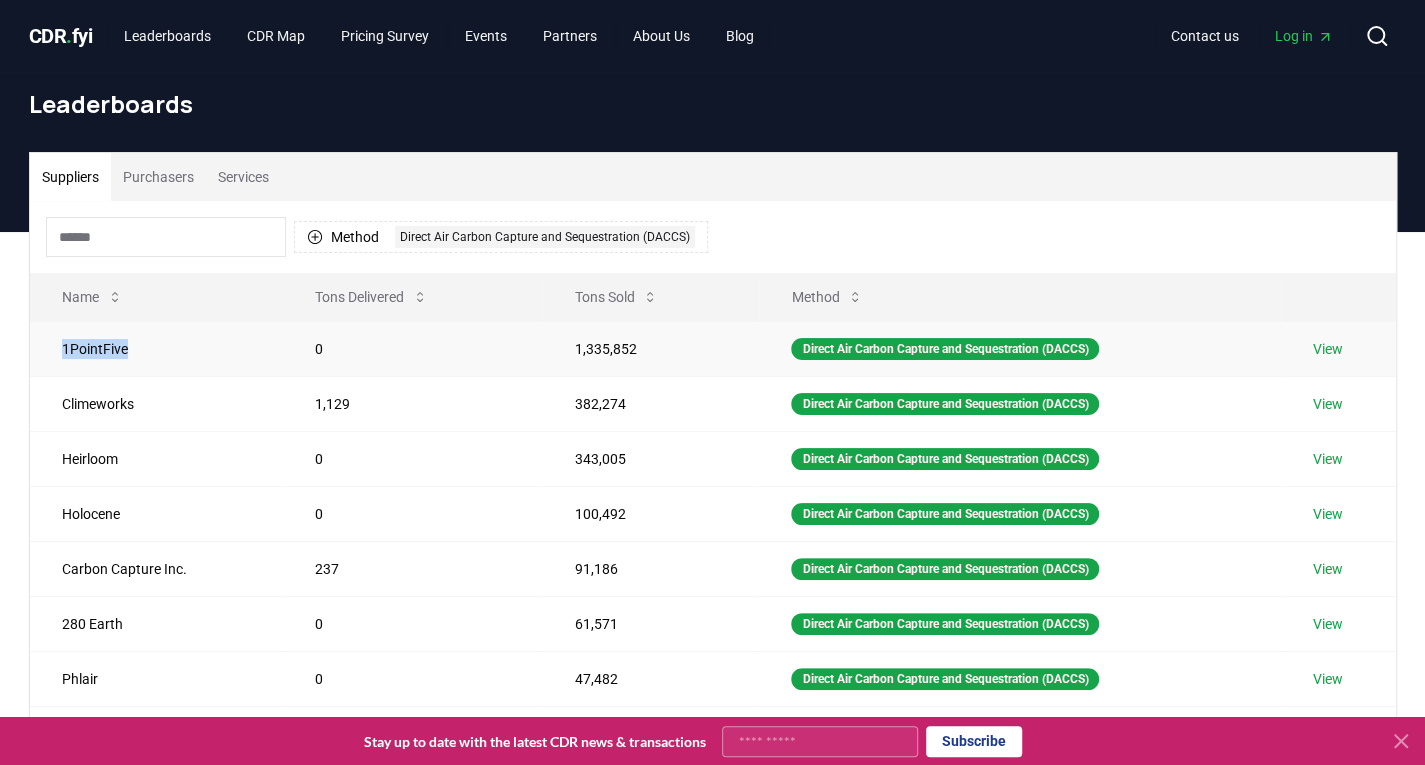 drag, startPoint x: 39, startPoint y: 346, endPoint x: 240, endPoint y: 342, distance: 201.0398 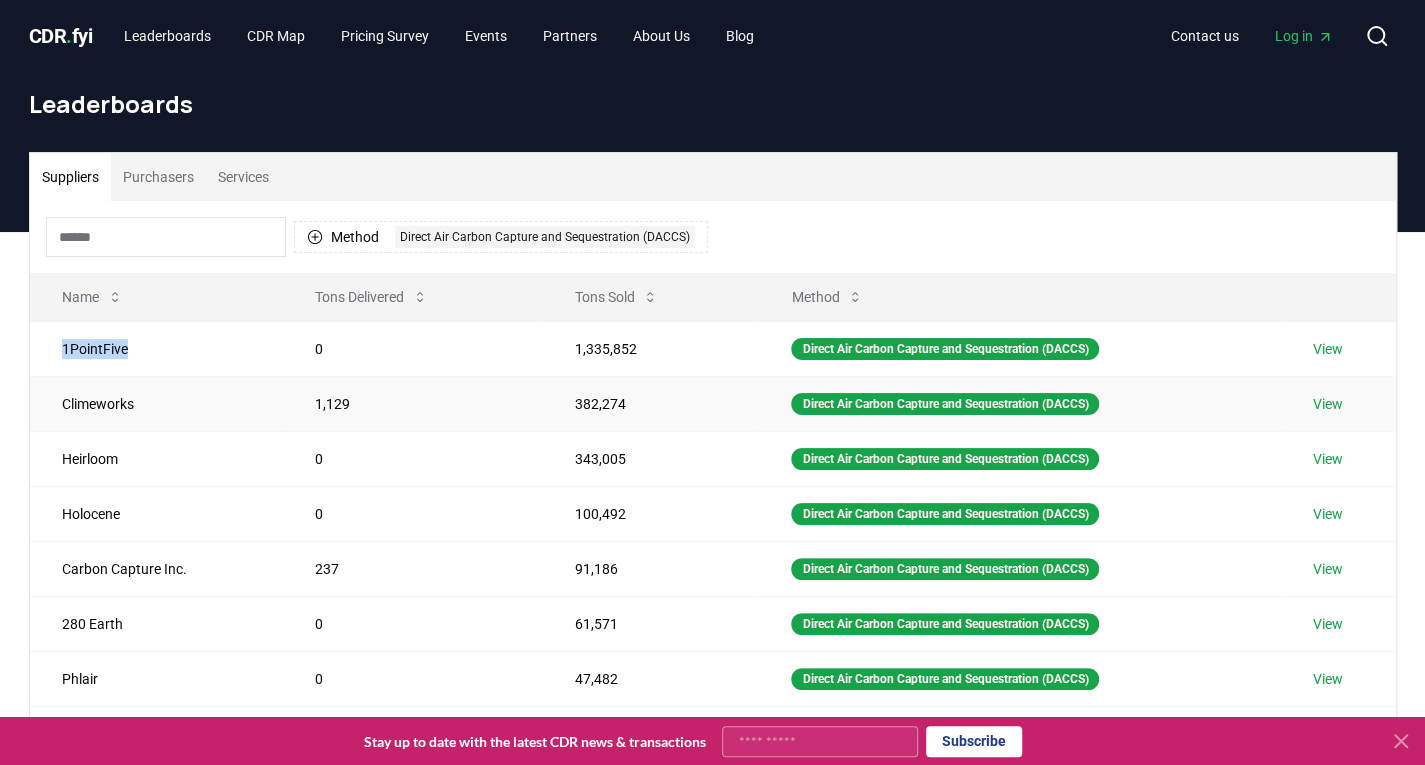 copy on "1PointFive" 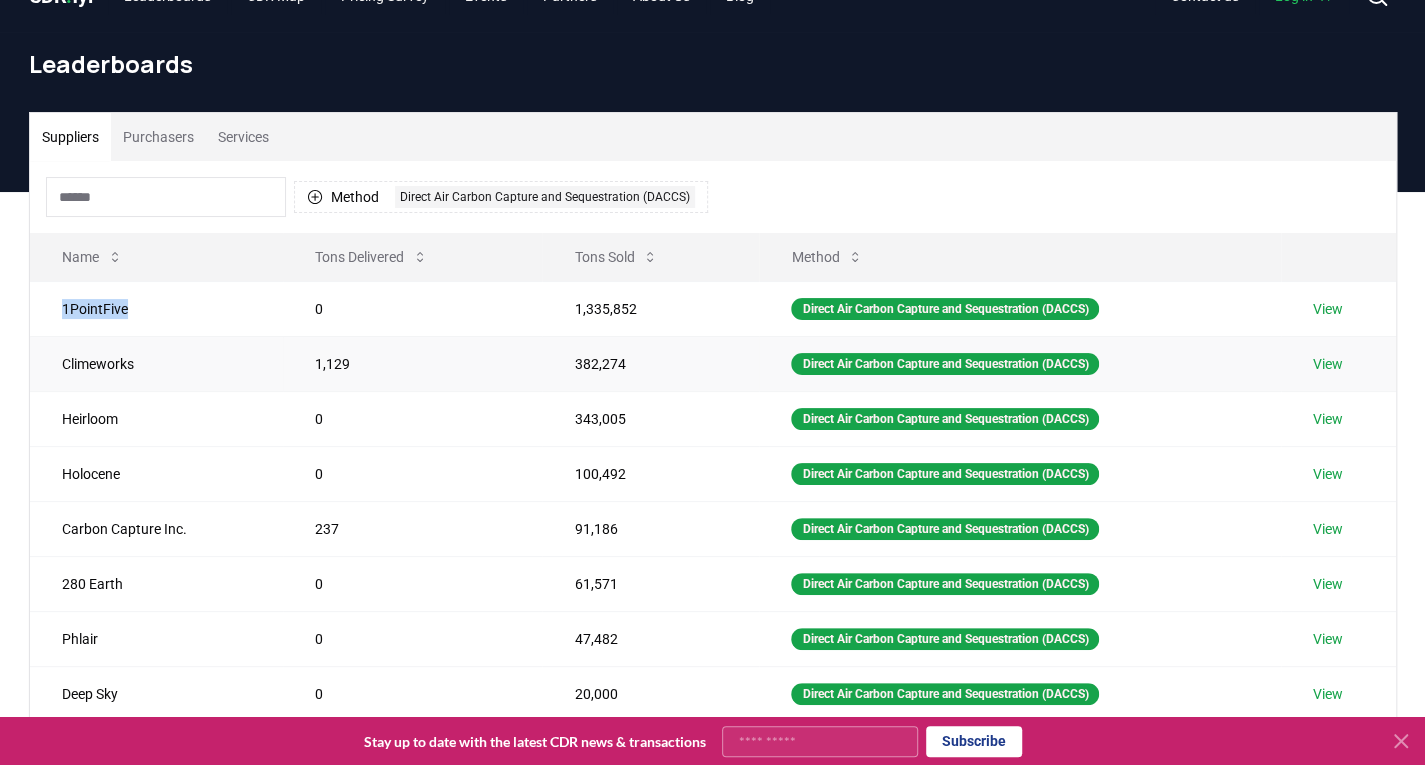 scroll, scrollTop: 0, scrollLeft: 0, axis: both 